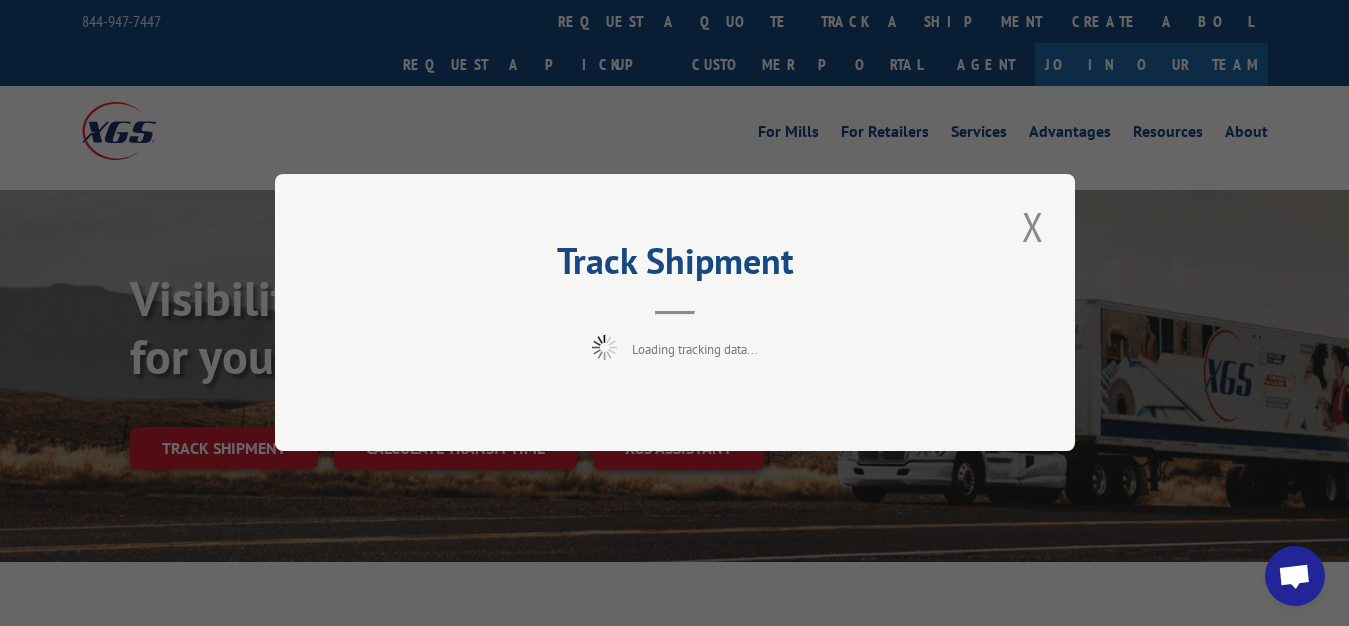 scroll, scrollTop: 102, scrollLeft: 0, axis: vertical 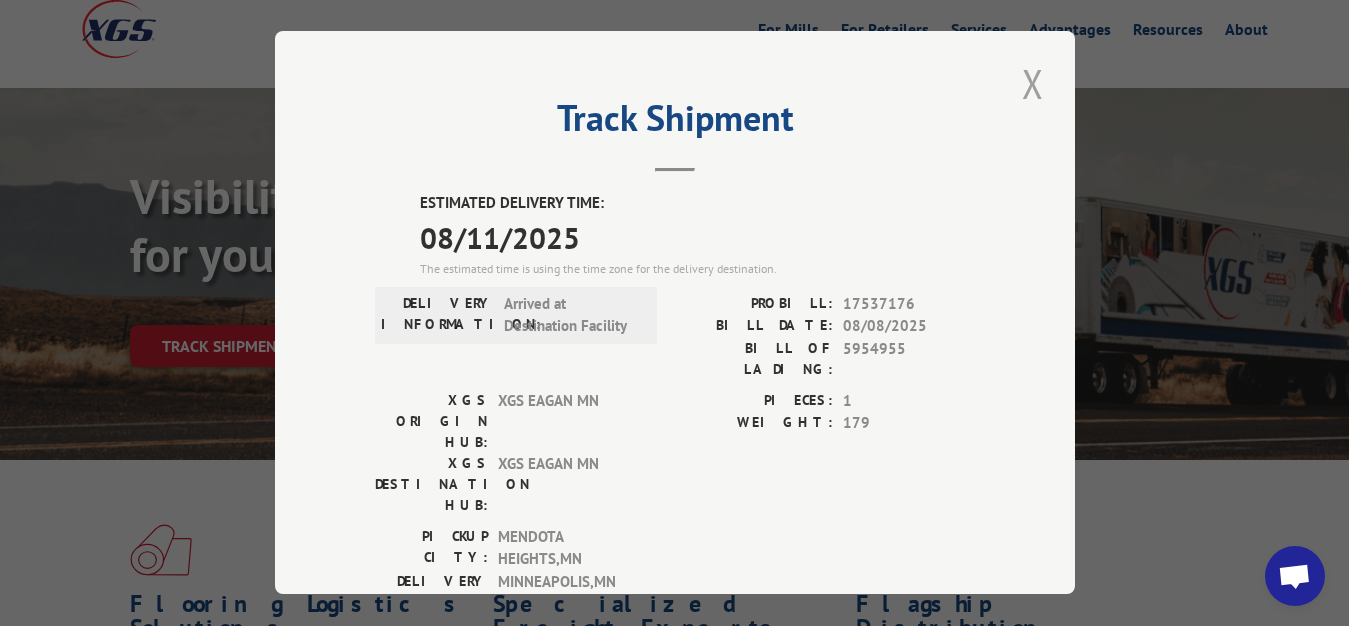 click at bounding box center (1033, 83) 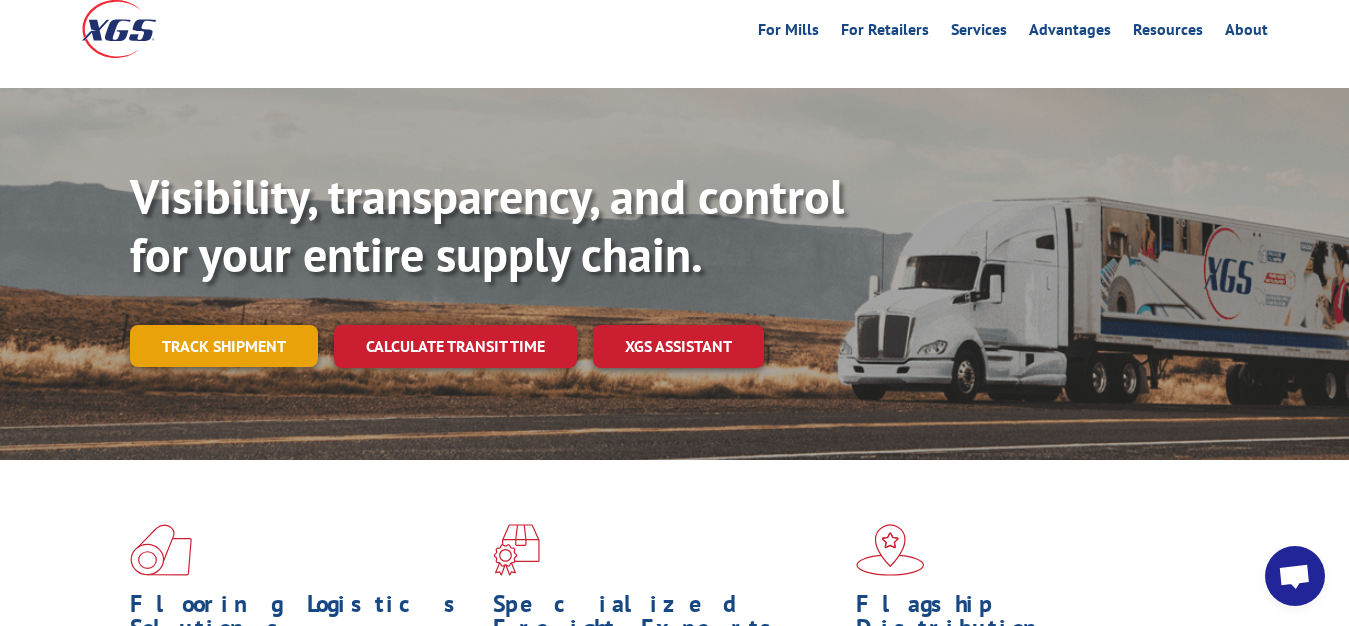 click on "Track shipment" at bounding box center [224, 346] 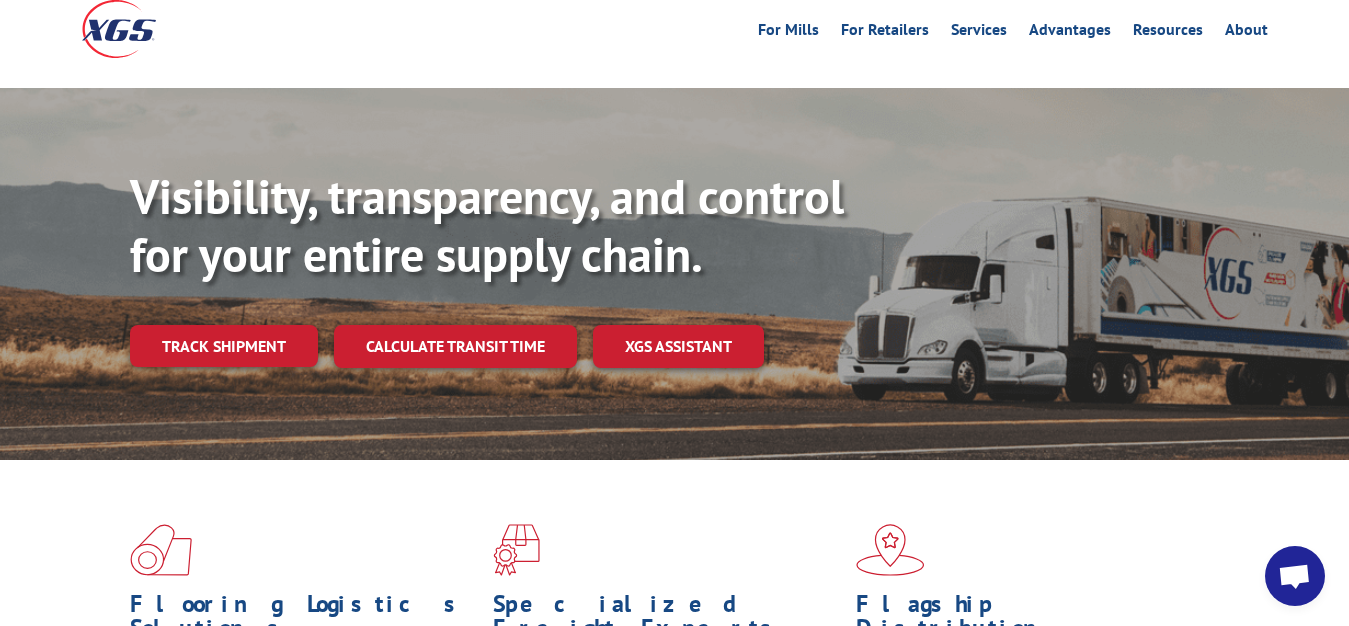 scroll, scrollTop: 0, scrollLeft: 0, axis: both 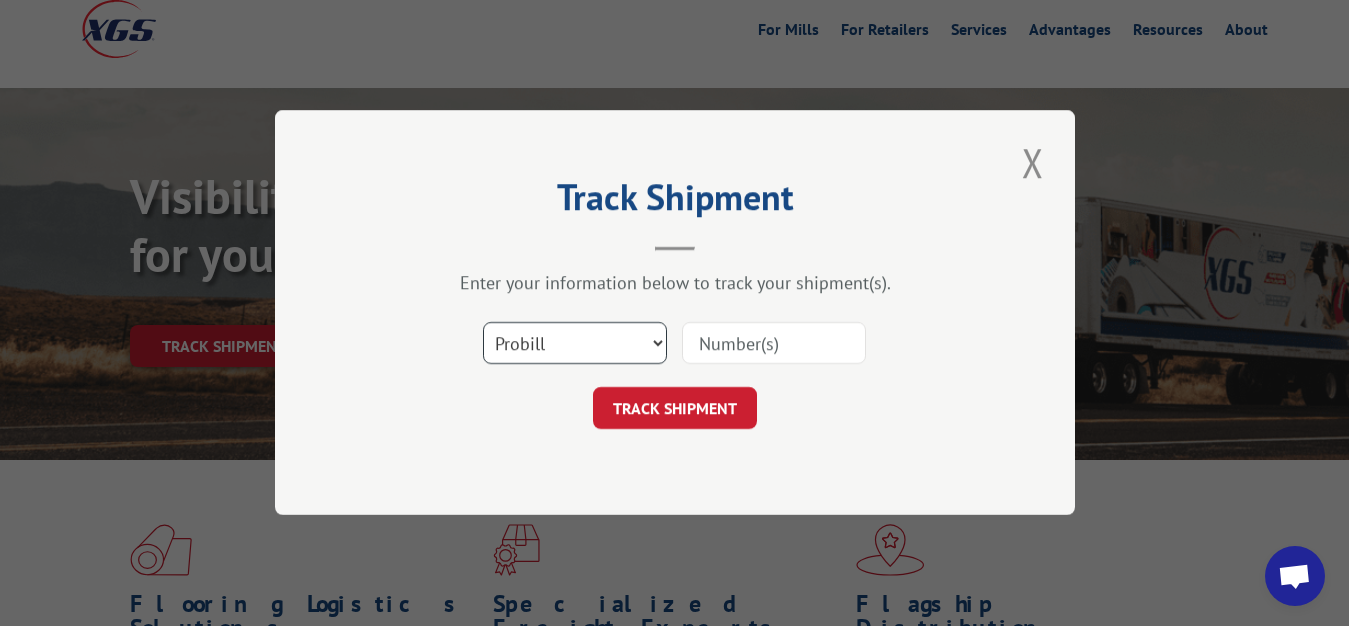 click on "Select category... Probill BOL PO" at bounding box center (575, 344) 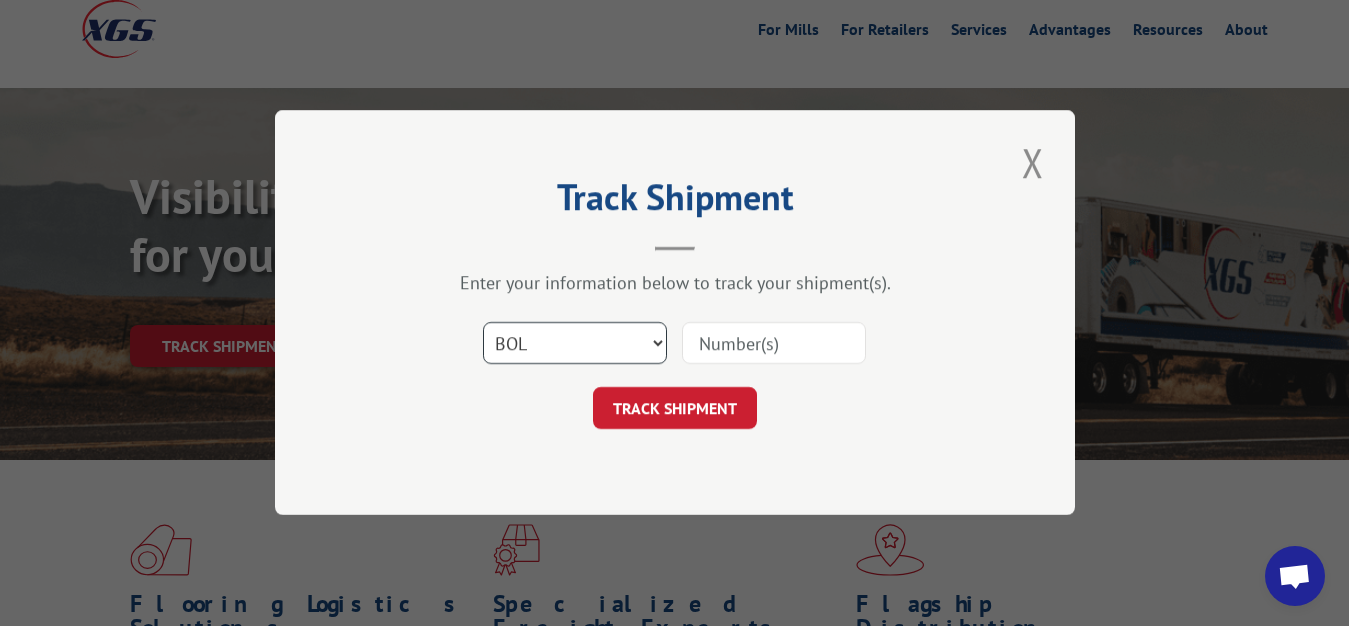 click on "BOL" at bounding box center (0, 0) 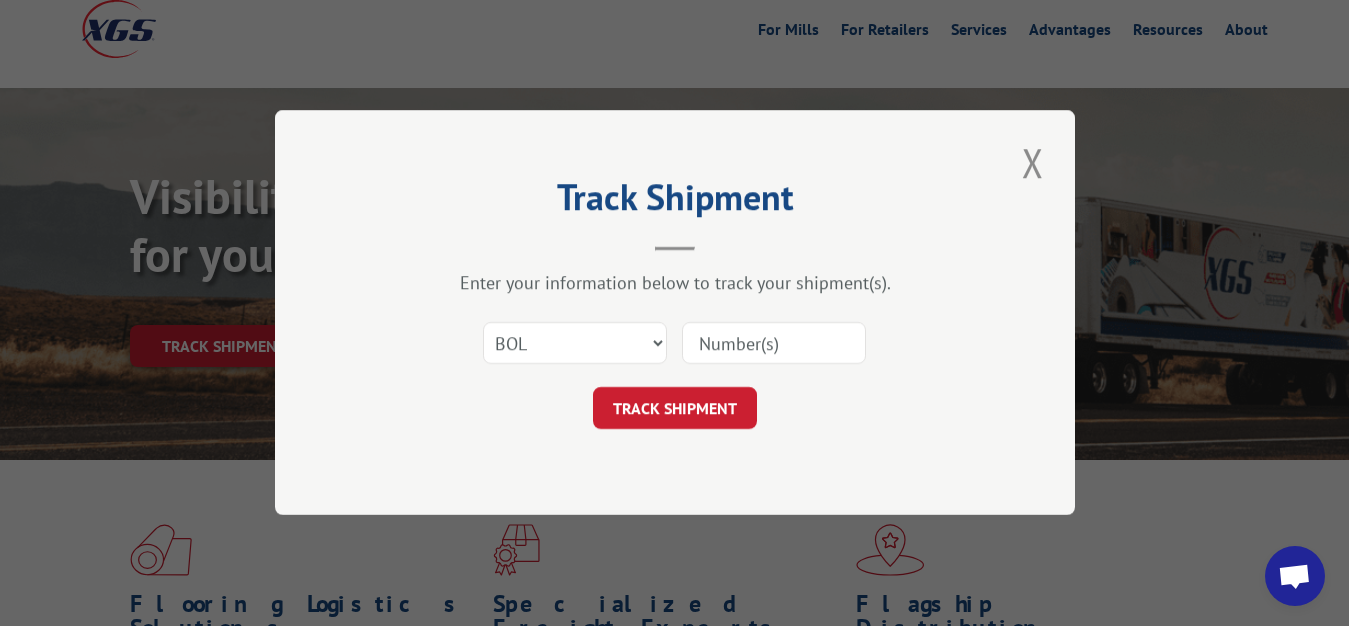 click at bounding box center [774, 344] 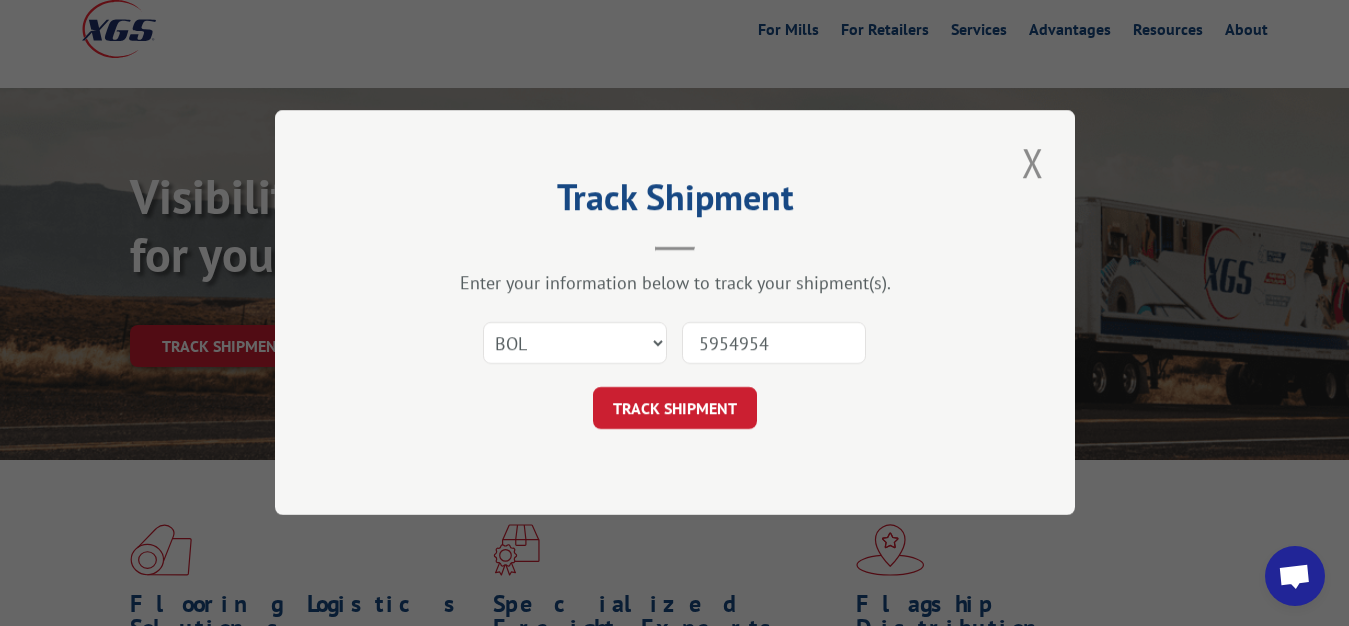 type on "5954954" 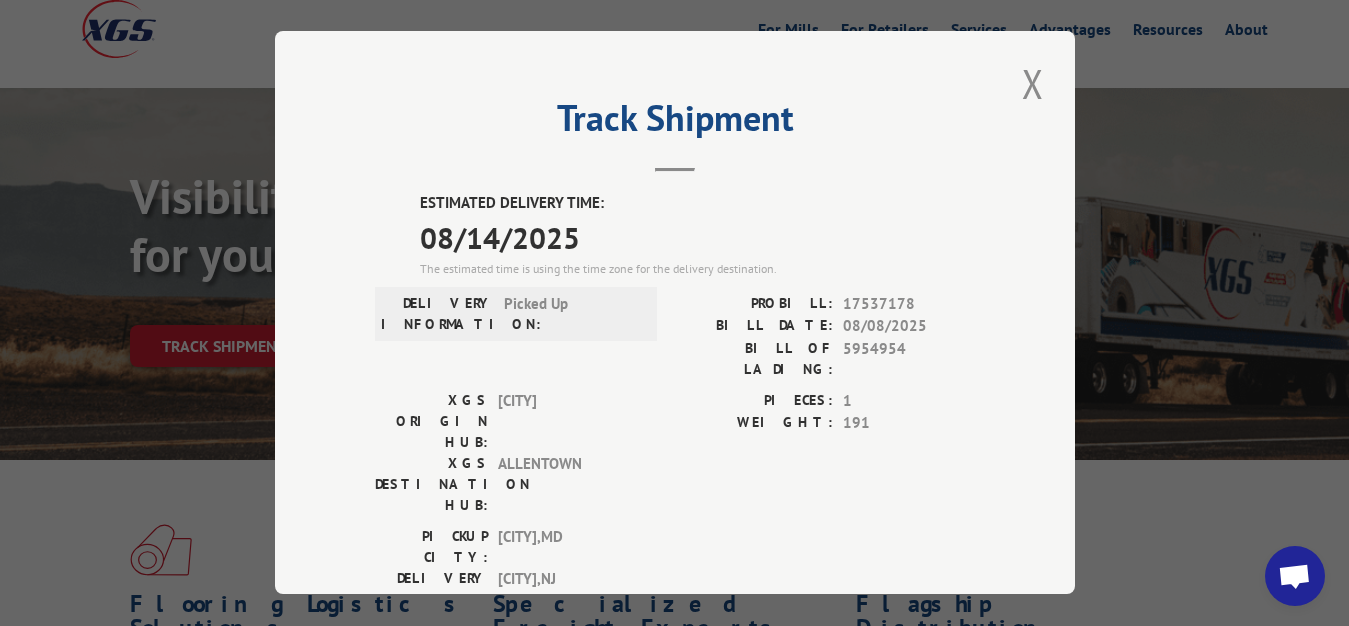 drag, startPoint x: 1020, startPoint y: 76, endPoint x: 993, endPoint y: 110, distance: 43.416588 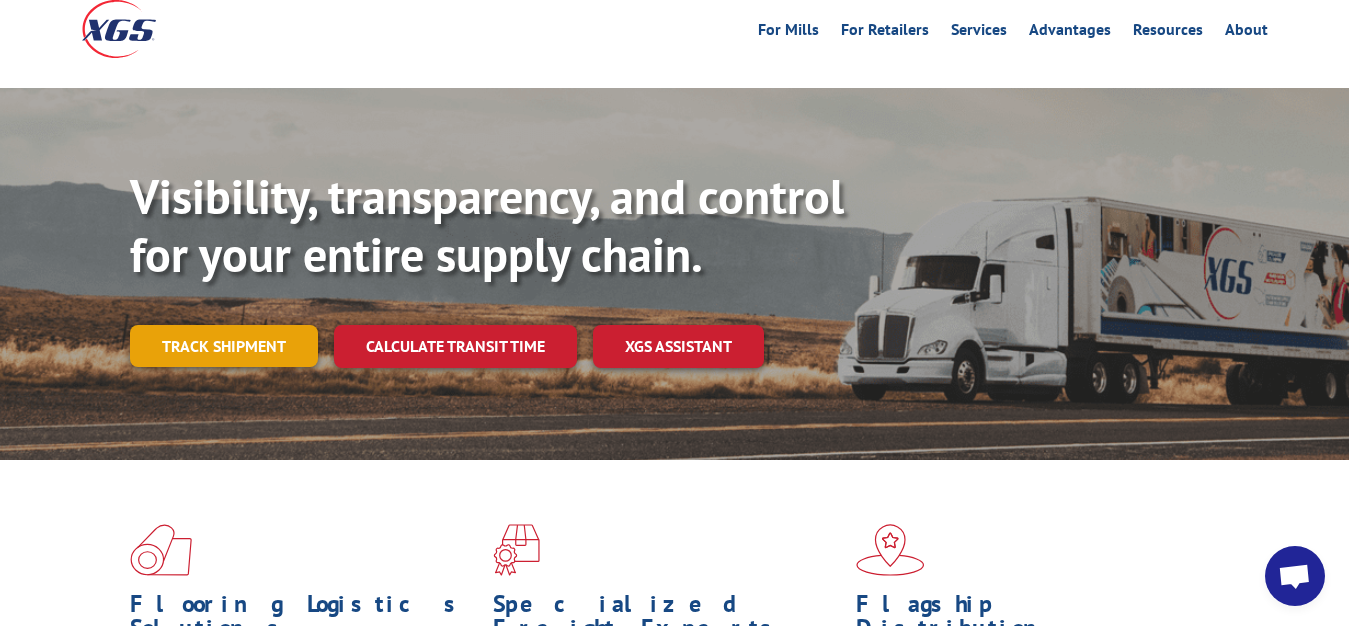 click on "Track shipment" at bounding box center [224, 346] 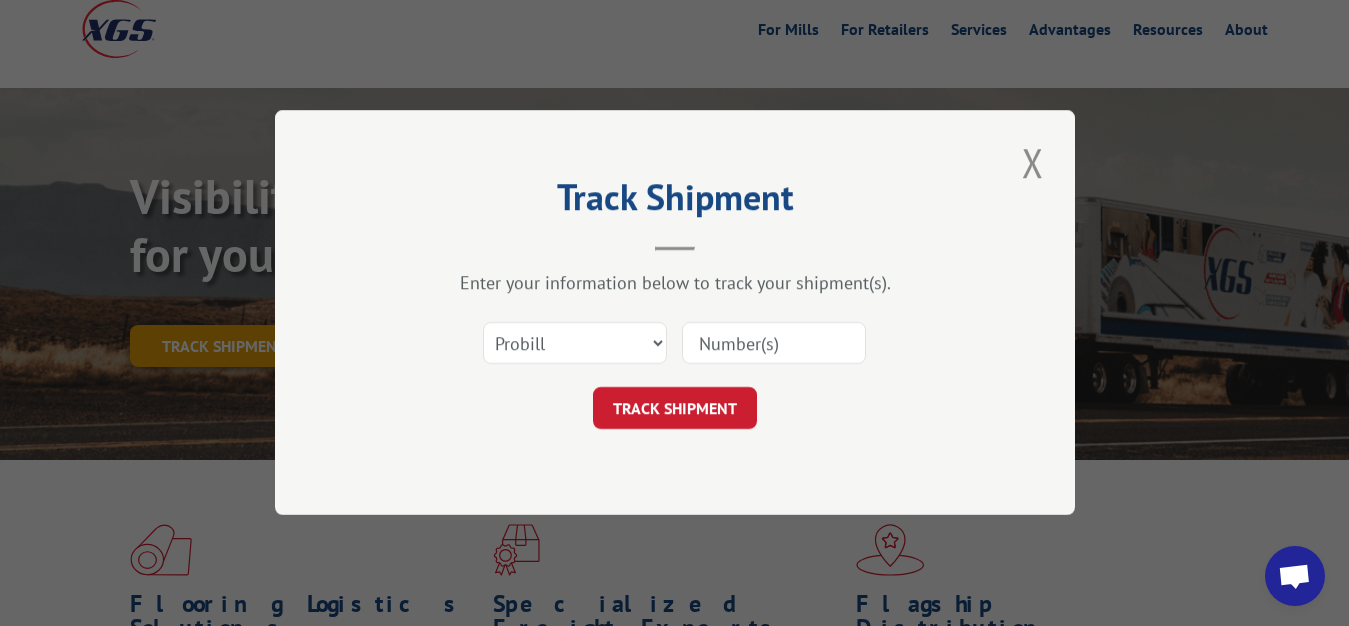 scroll, scrollTop: 0, scrollLeft: 0, axis: both 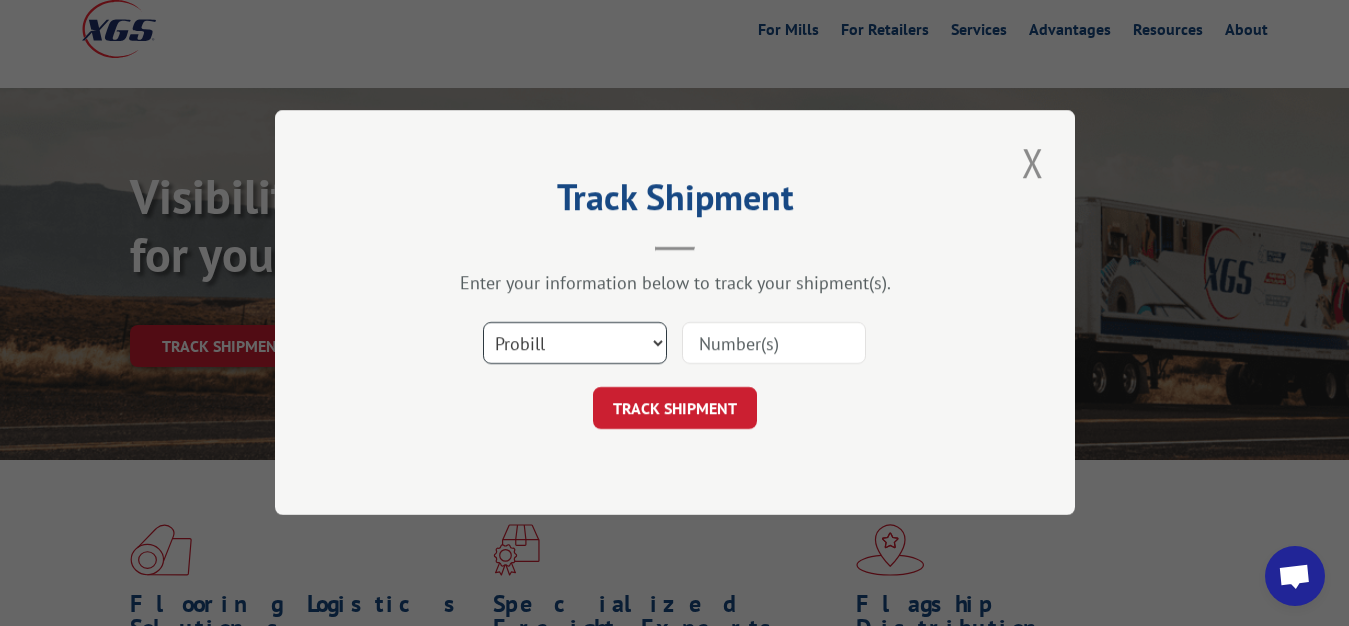 click on "Select category... Probill BOL PO" at bounding box center [575, 344] 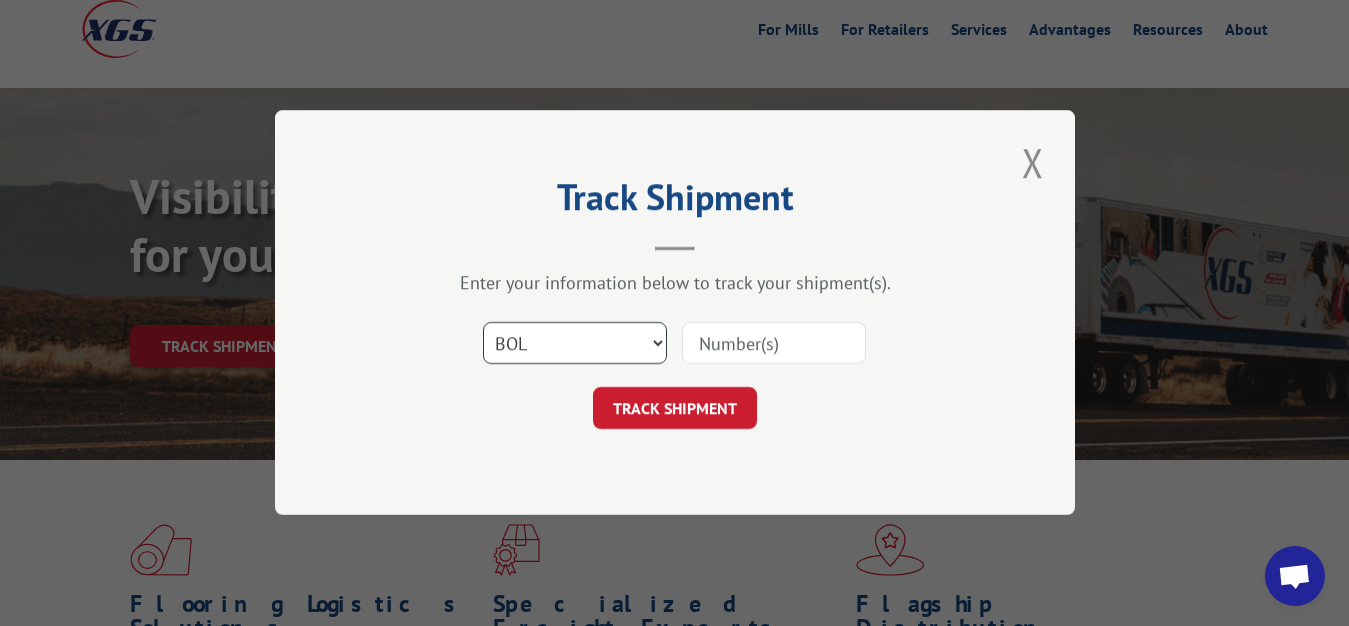 click on "BOL" at bounding box center (0, 0) 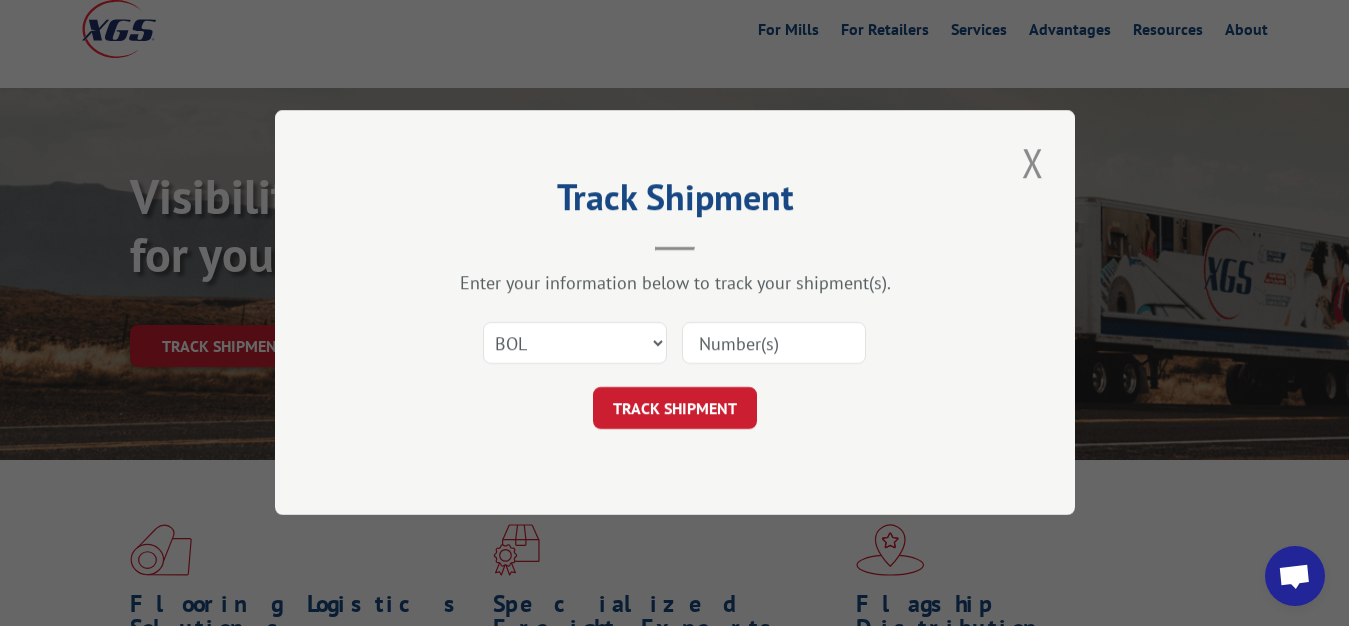 drag, startPoint x: 708, startPoint y: 351, endPoint x: 708, endPoint y: 337, distance: 14 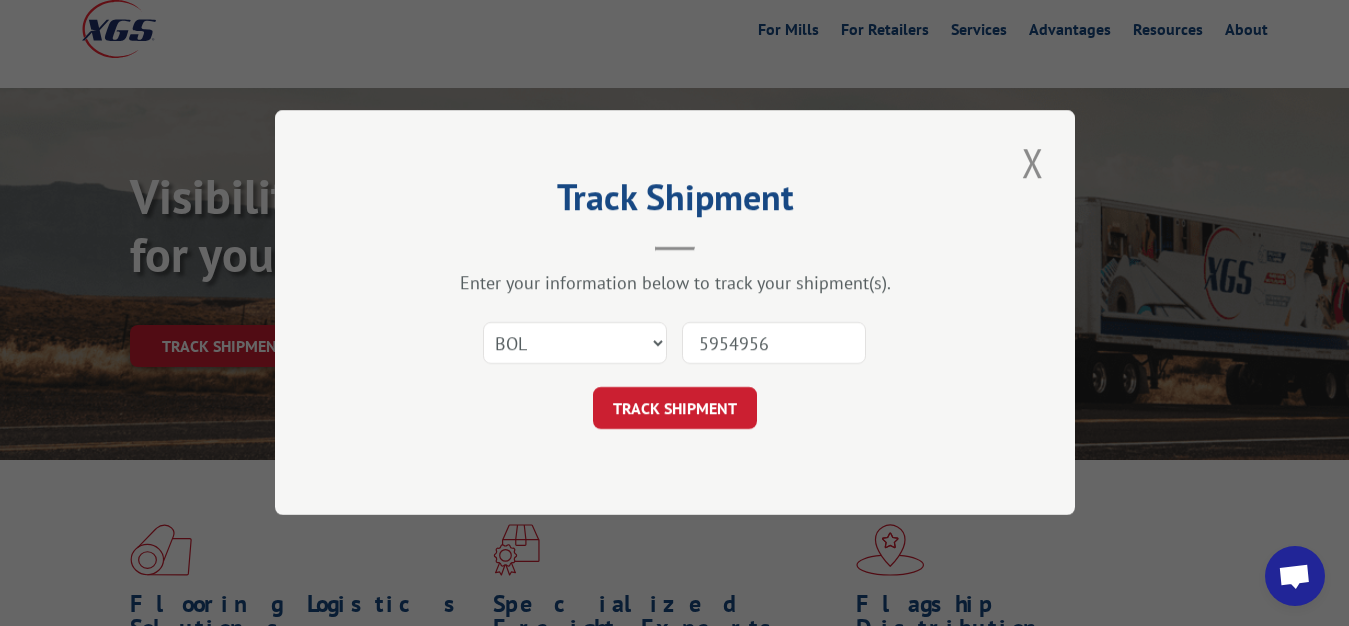 type on "5954956" 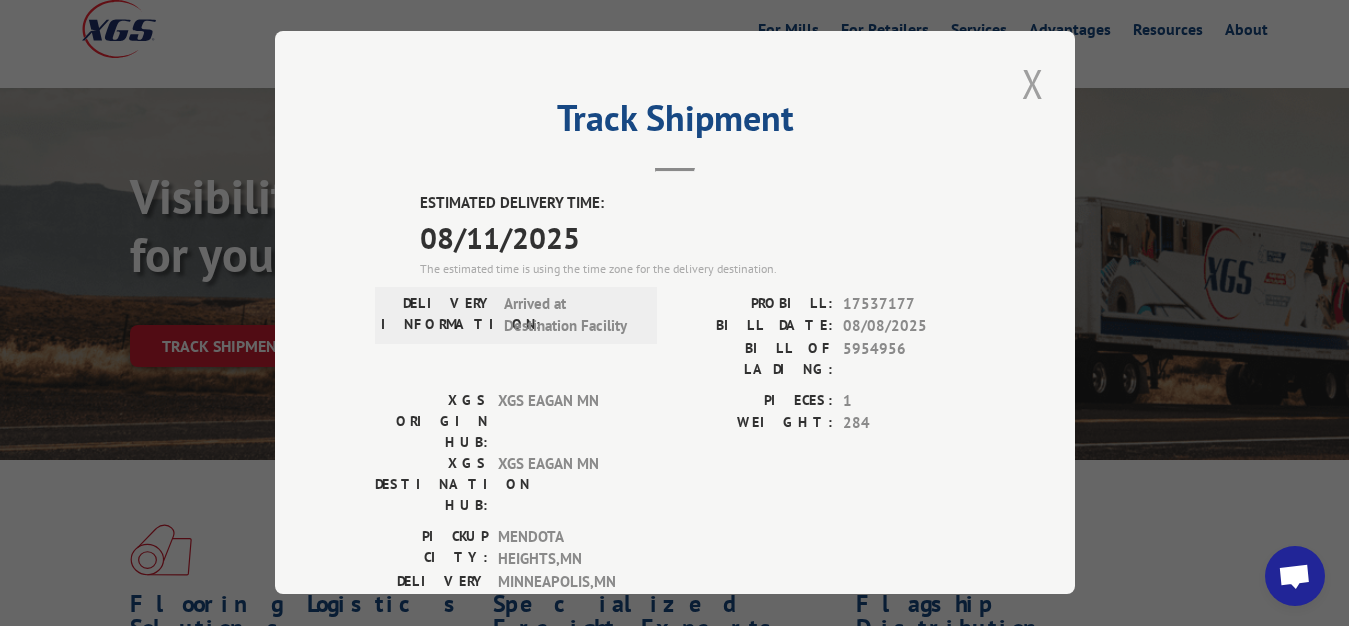 drag, startPoint x: 1017, startPoint y: 82, endPoint x: 775, endPoint y: 201, distance: 269.67572 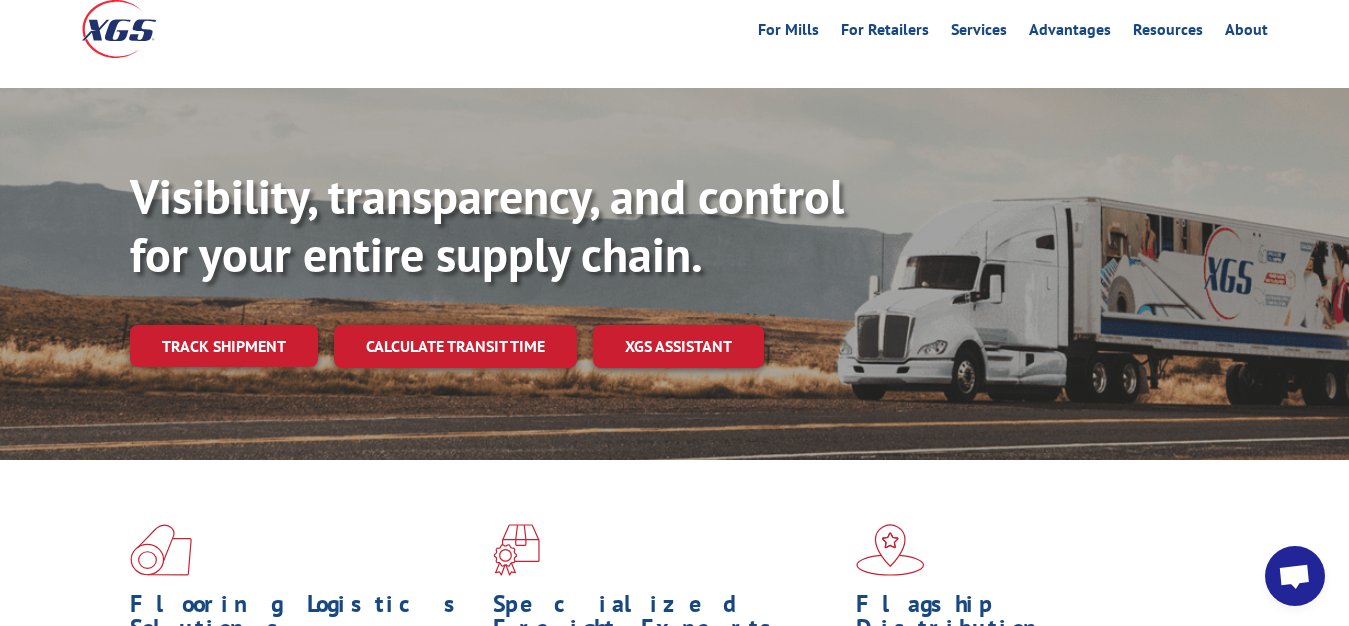 drag, startPoint x: 235, startPoint y: 319, endPoint x: 380, endPoint y: 316, distance: 145.03104 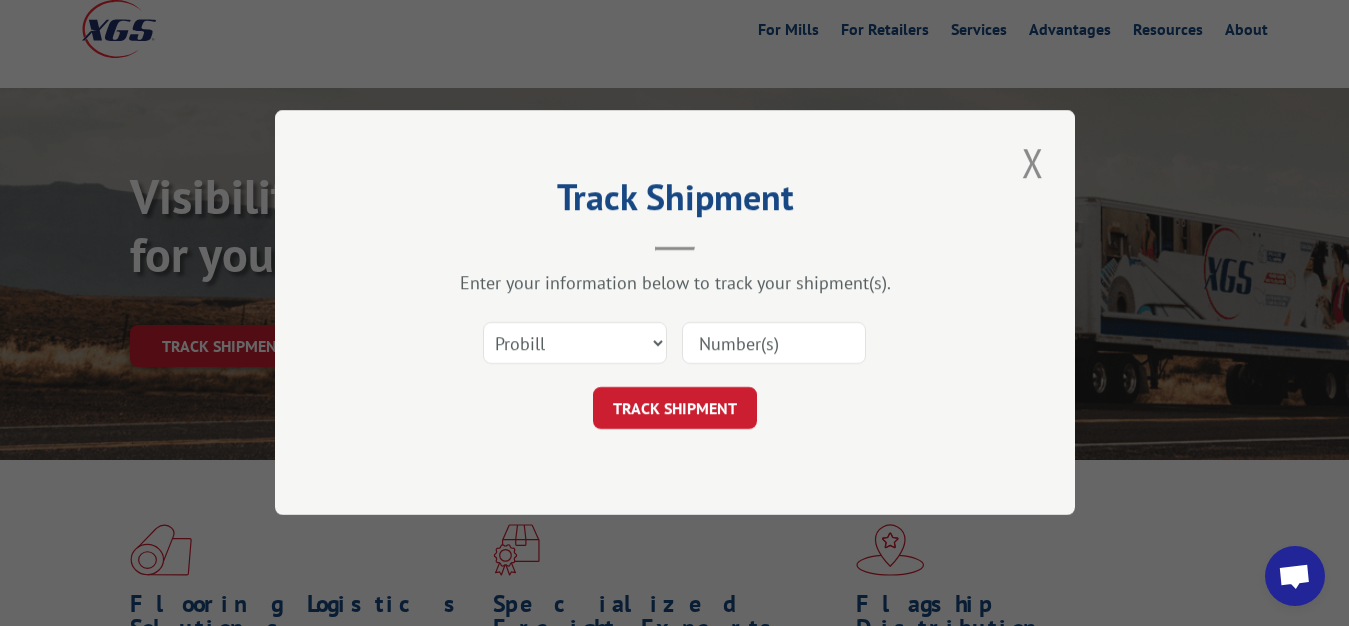 drag, startPoint x: 558, startPoint y: 319, endPoint x: 558, endPoint y: 331, distance: 12 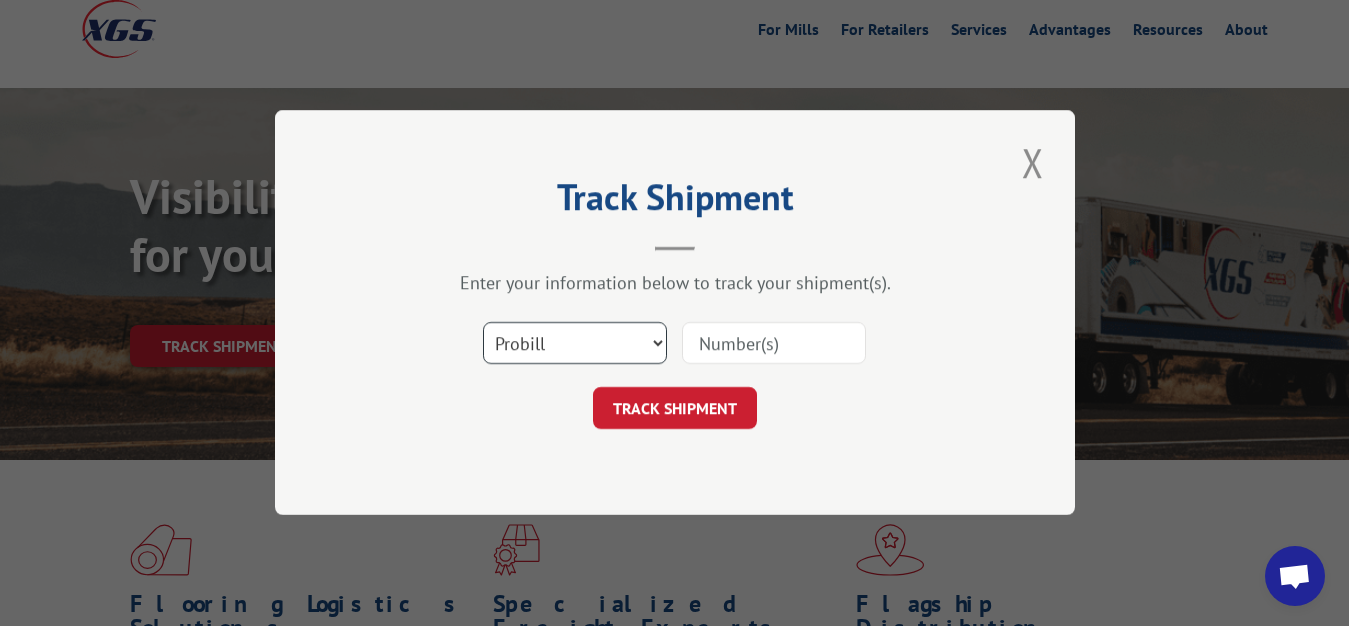 click on "Select category... Probill BOL PO" at bounding box center (575, 344) 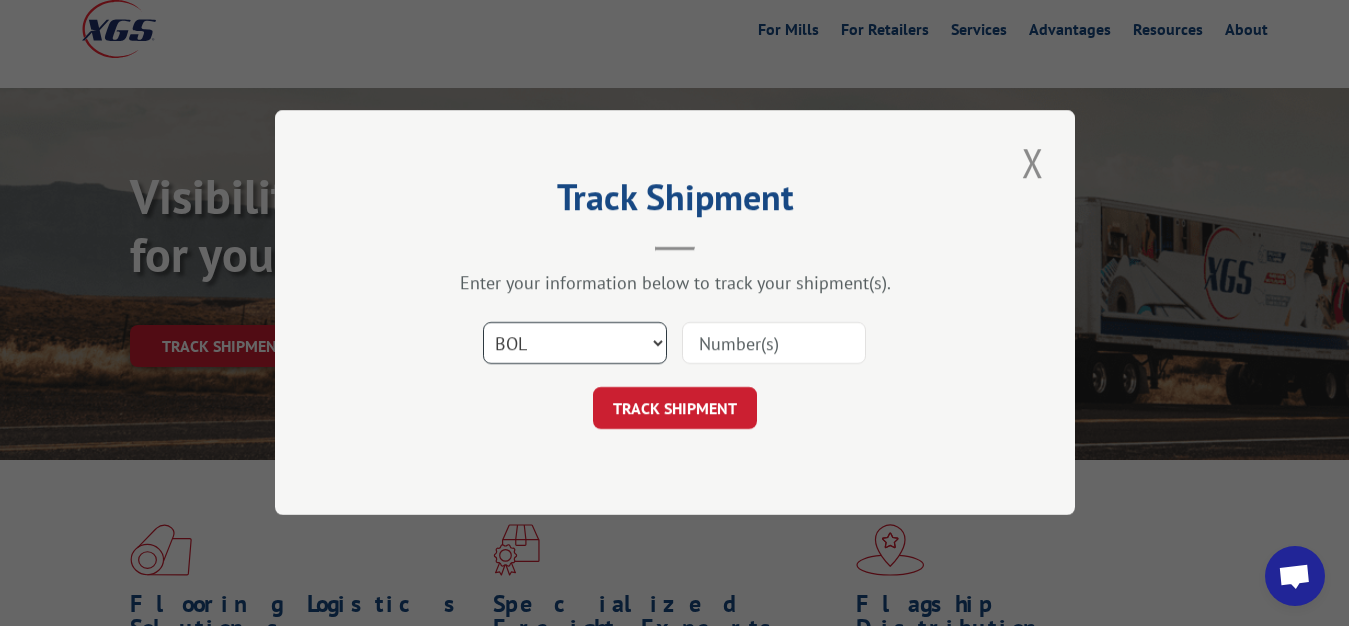 click on "BOL" at bounding box center (0, 0) 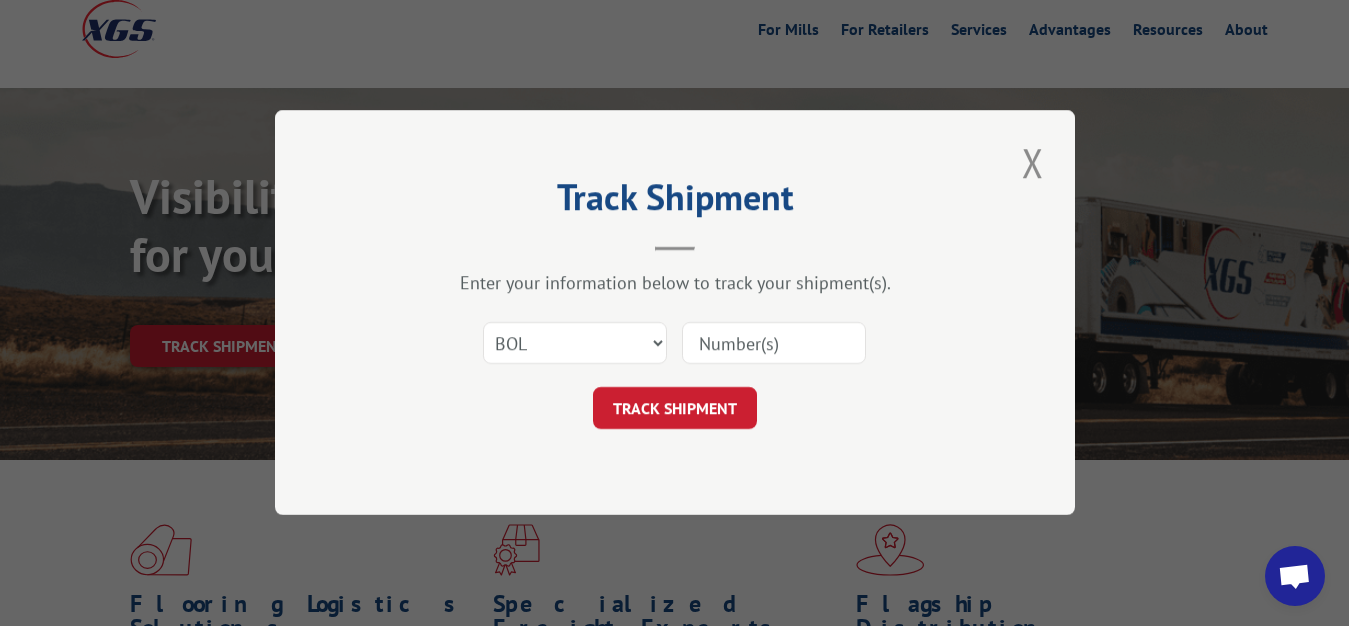 drag, startPoint x: 765, startPoint y: 335, endPoint x: 778, endPoint y: 240, distance: 95.885345 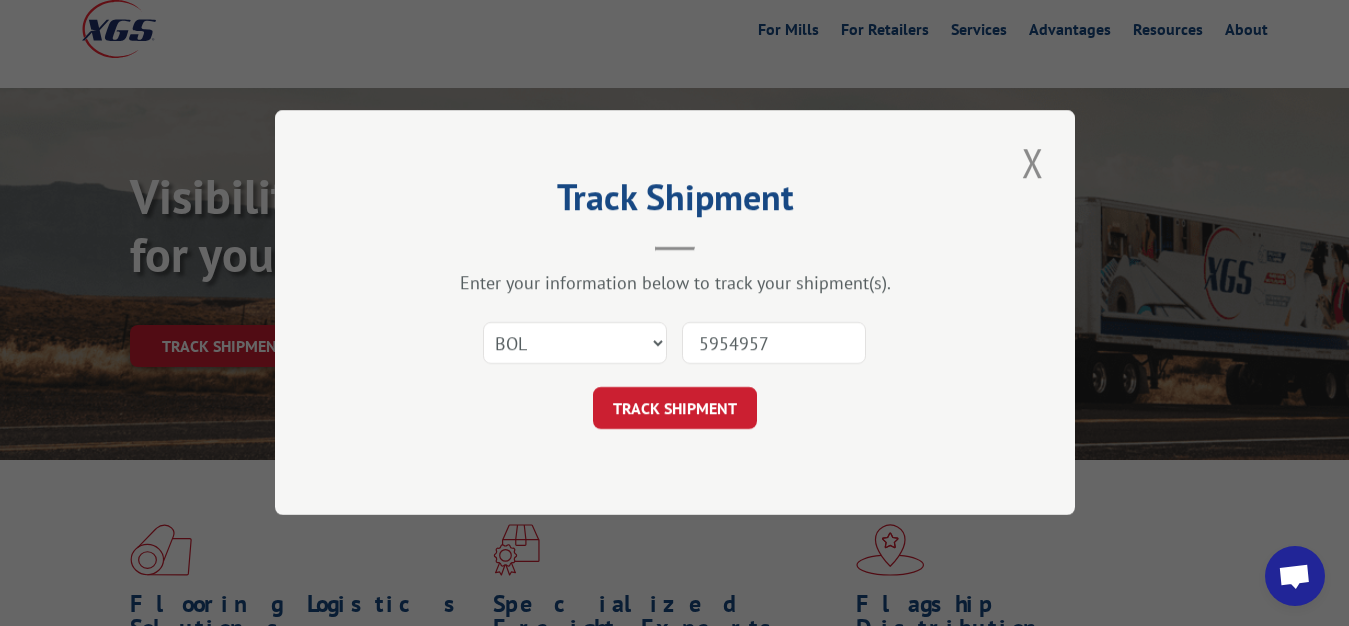 type on "5954957" 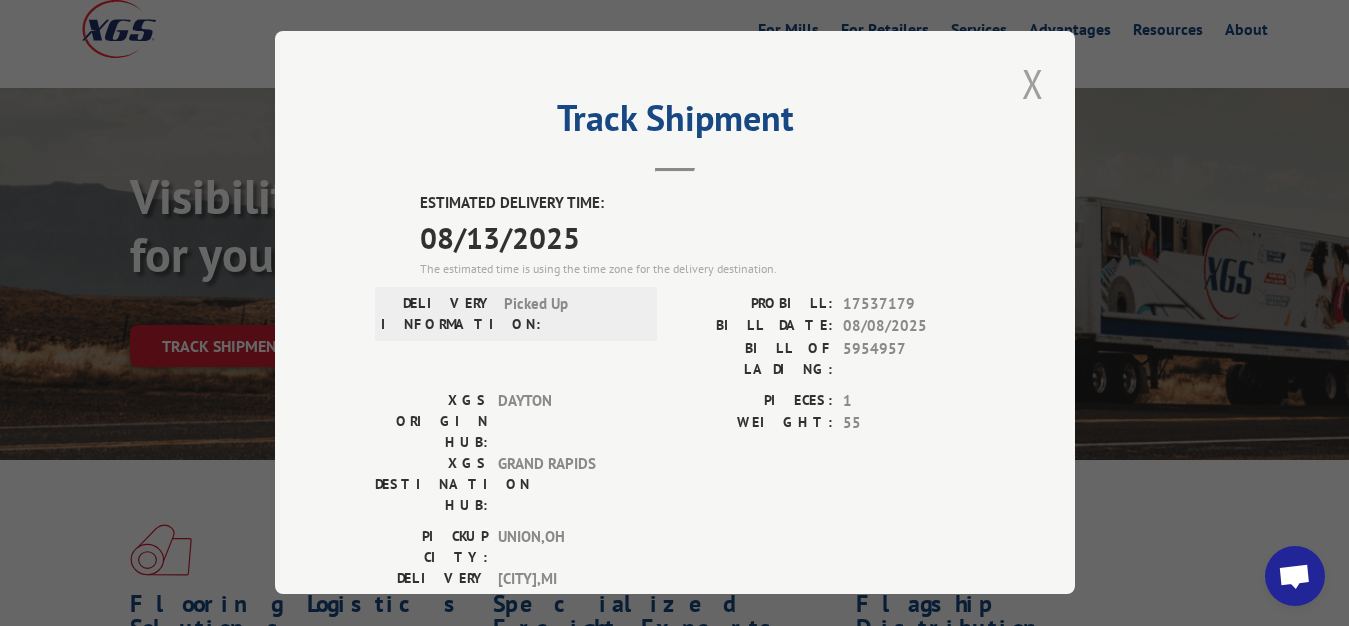 click at bounding box center [1033, 83] 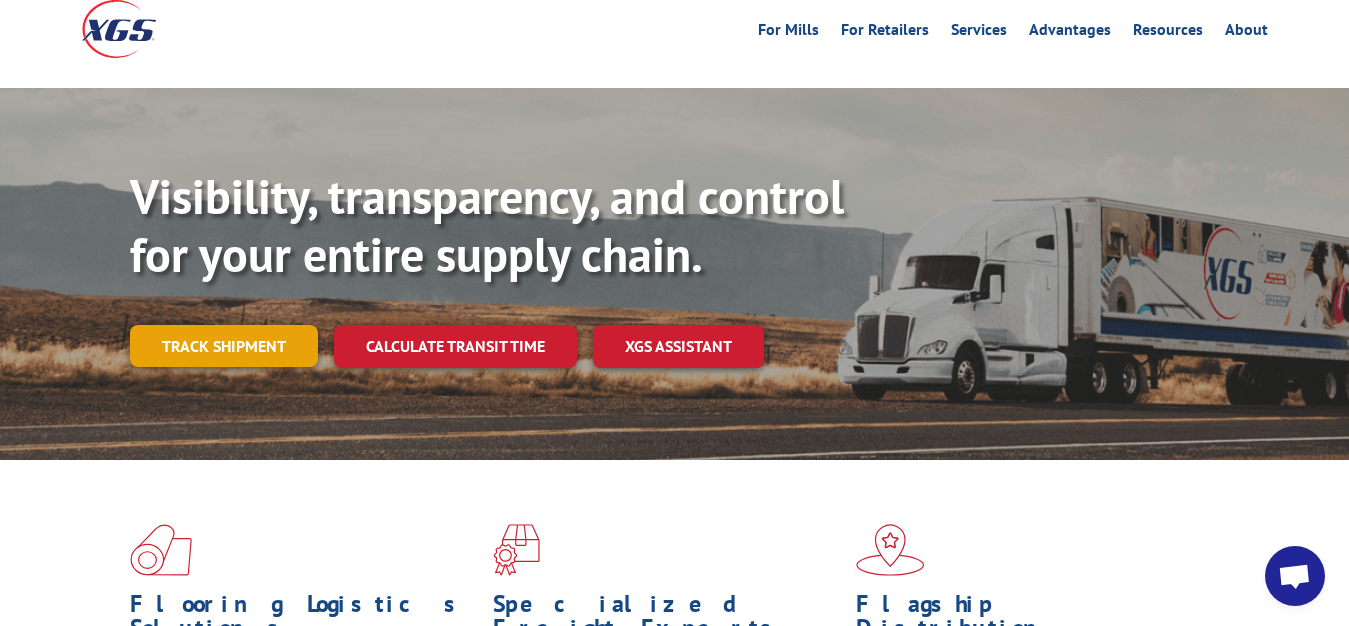 click on "Track shipment" at bounding box center [224, 346] 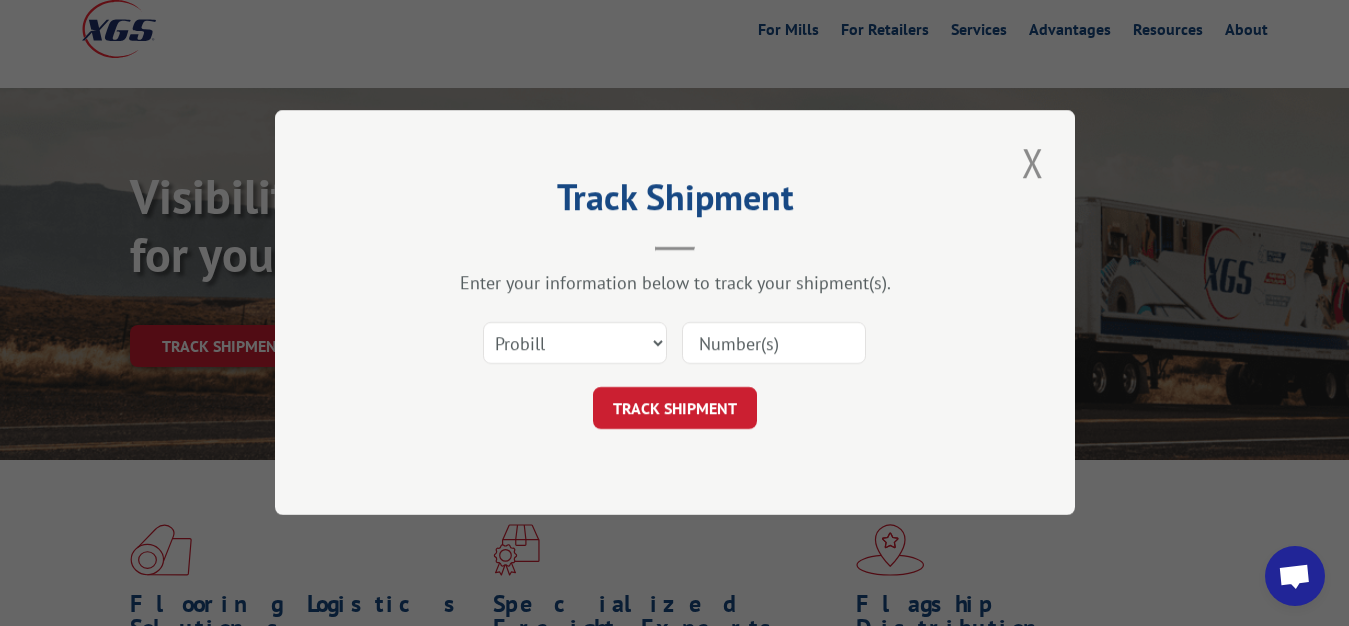 scroll, scrollTop: 0, scrollLeft: 0, axis: both 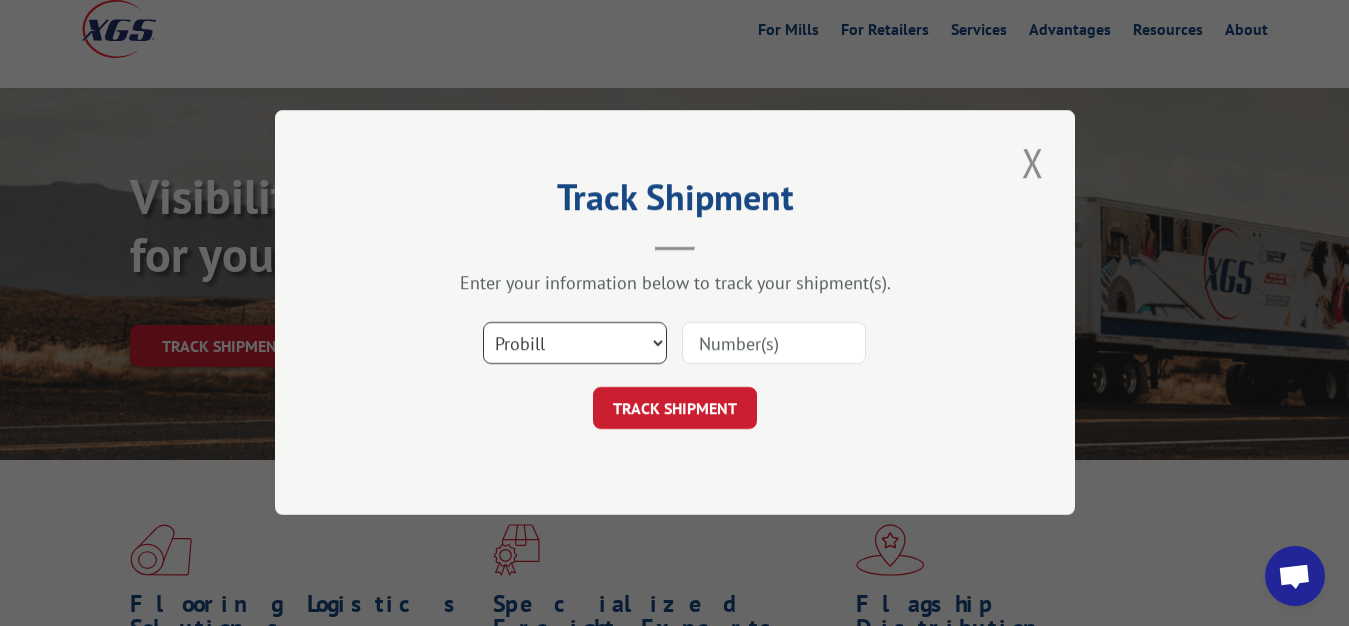 click on "Select category... Probill BOL PO" at bounding box center (575, 344) 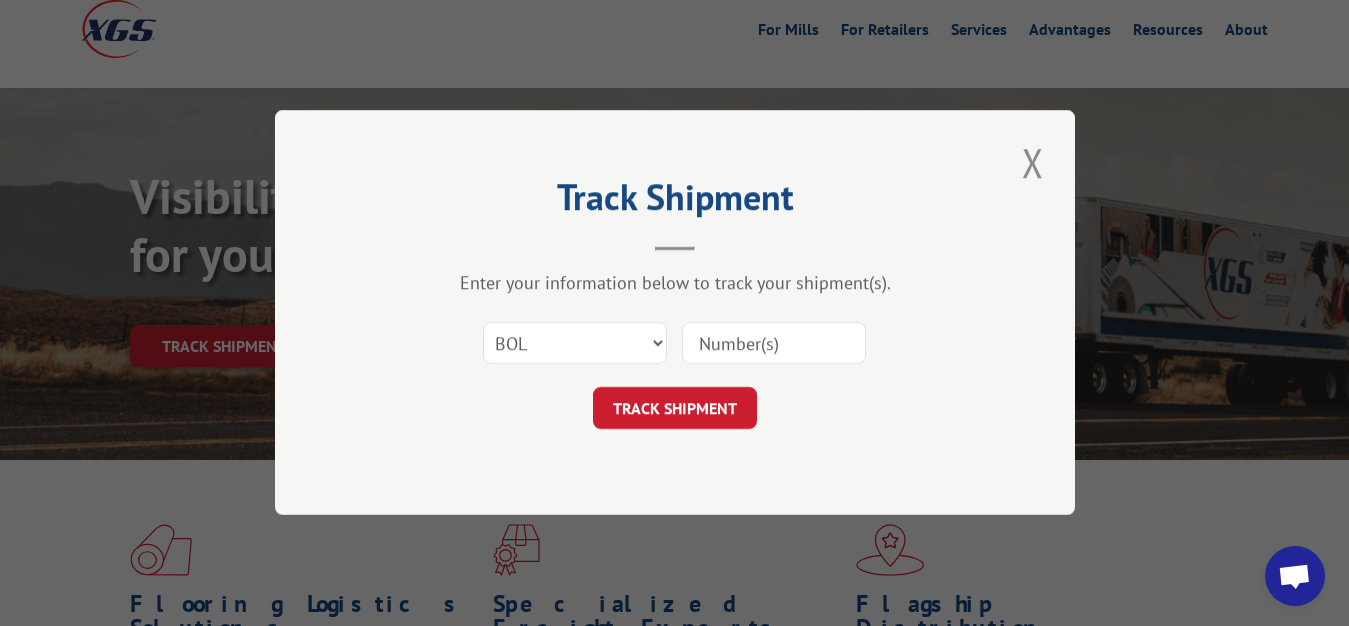 drag, startPoint x: 746, startPoint y: 346, endPoint x: 763, endPoint y: 191, distance: 155.92947 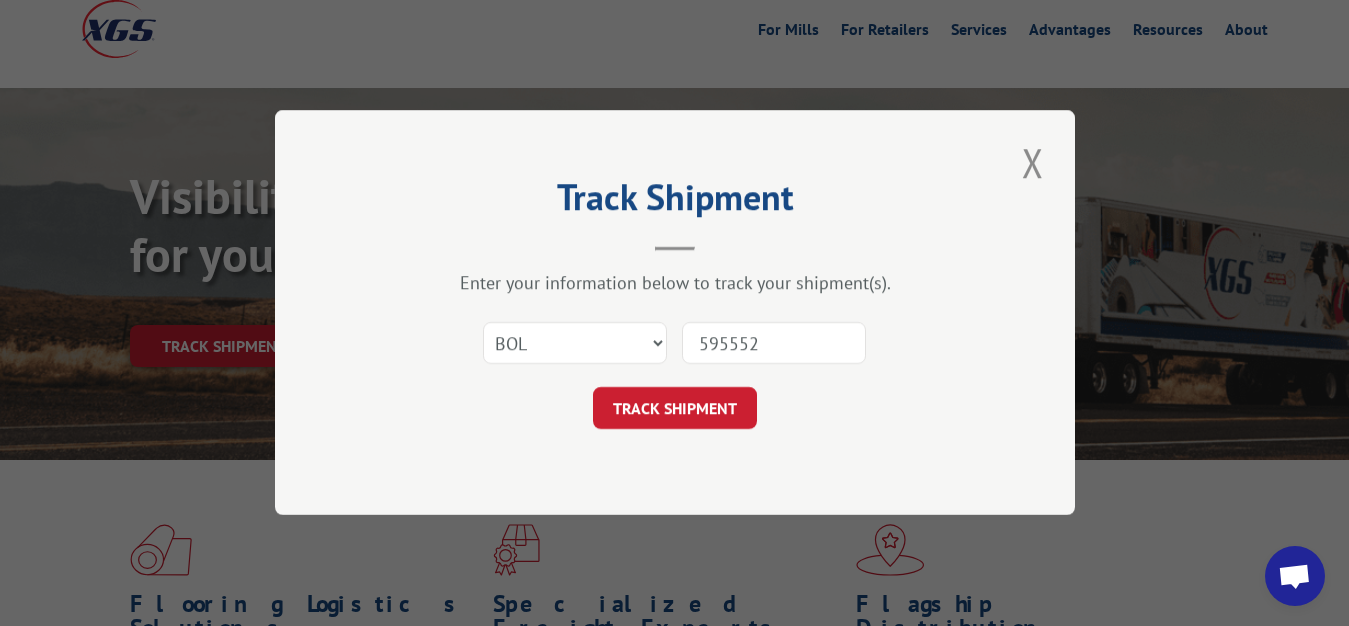 type on "[PHONE_PREFIX]" 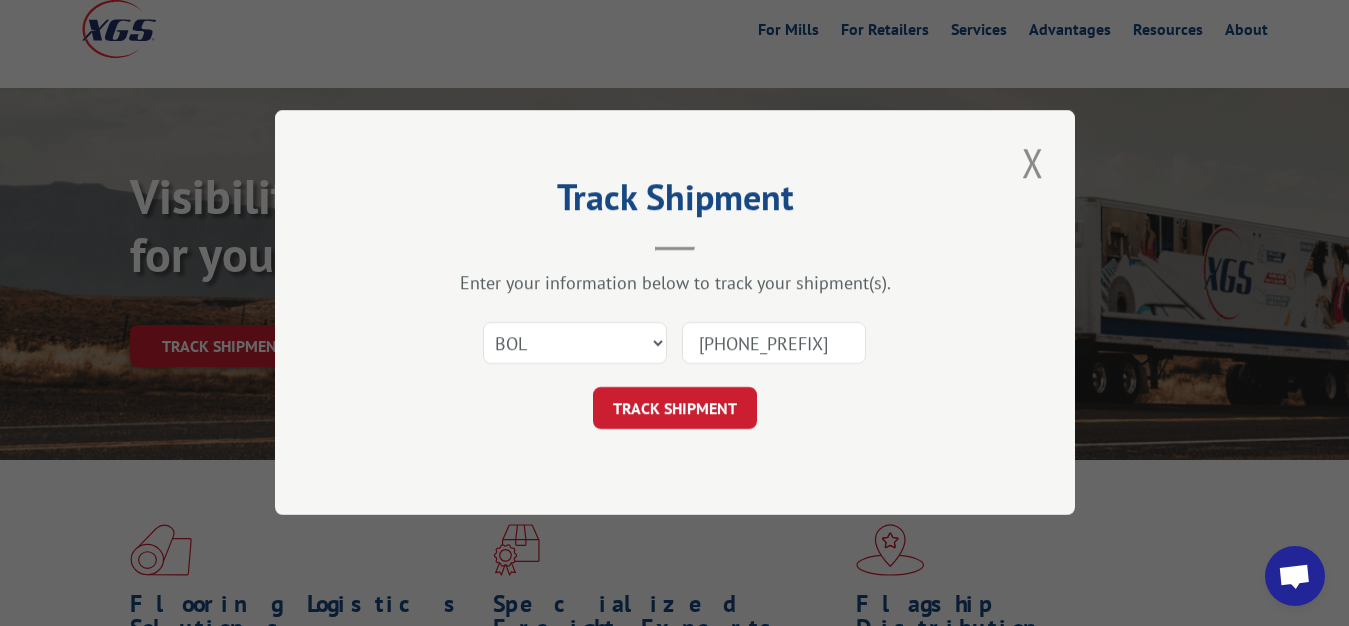 click on "TRACK SHIPMENT" at bounding box center [675, 409] 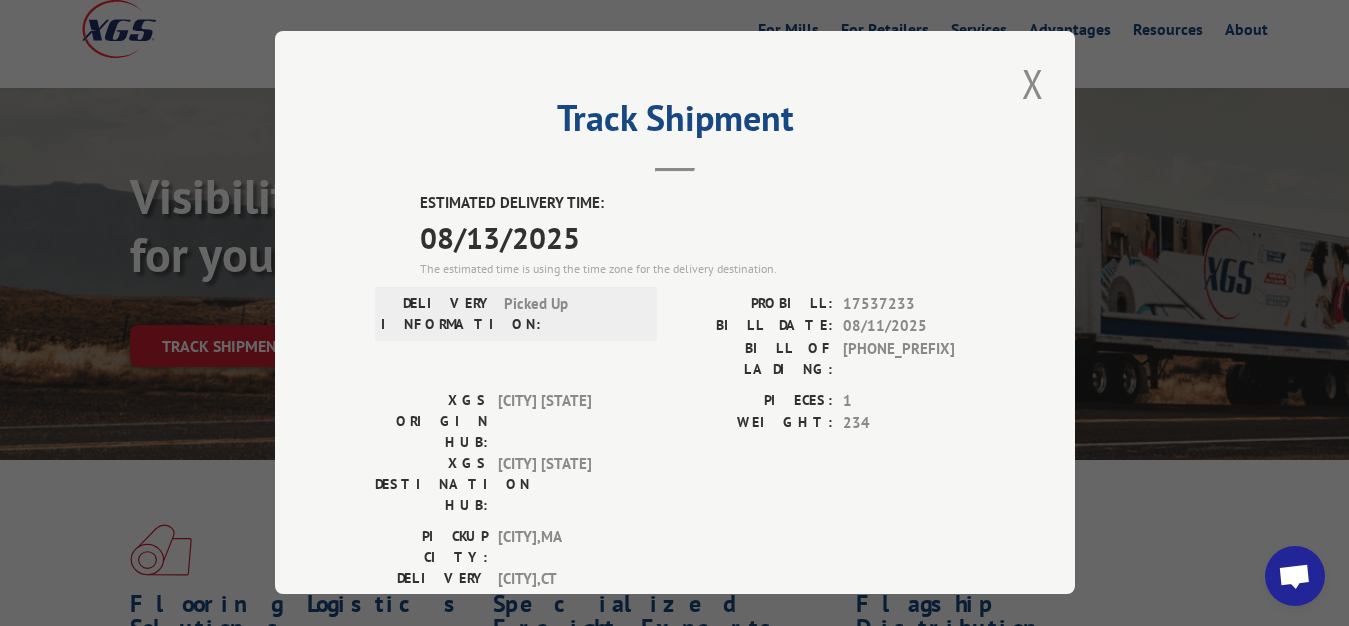 drag, startPoint x: 1021, startPoint y: 76, endPoint x: 843, endPoint y: 155, distance: 194.74342 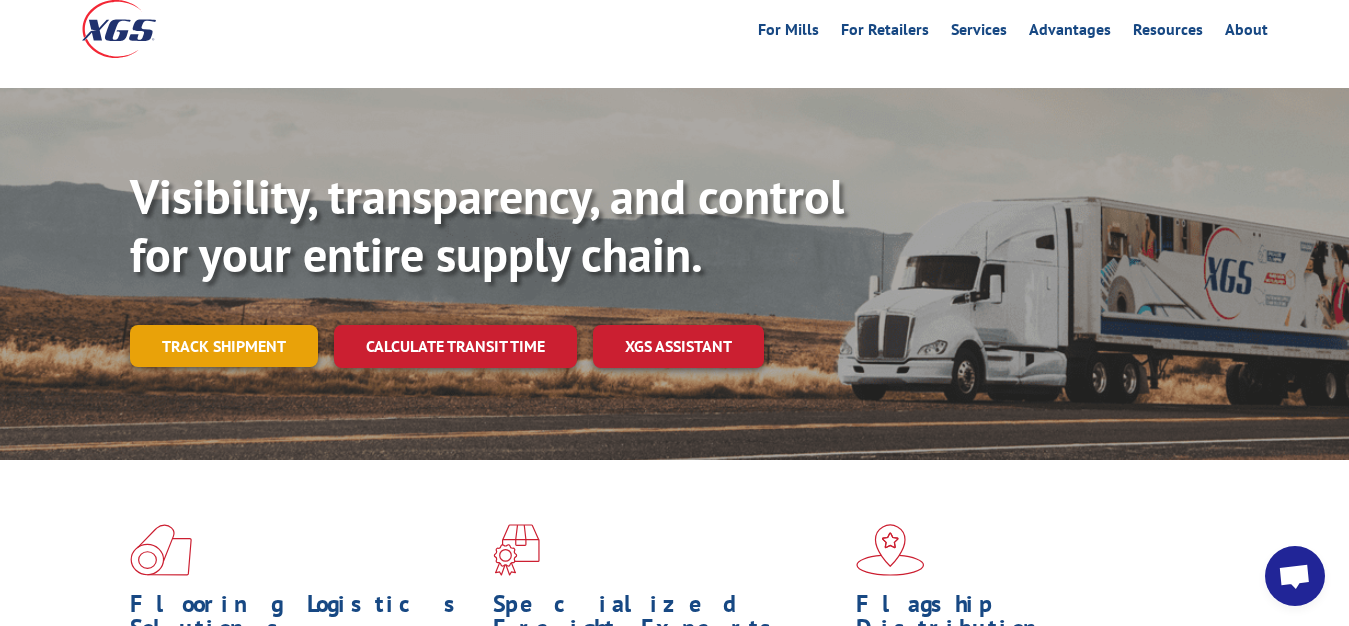 click on "Track shipment" at bounding box center [224, 346] 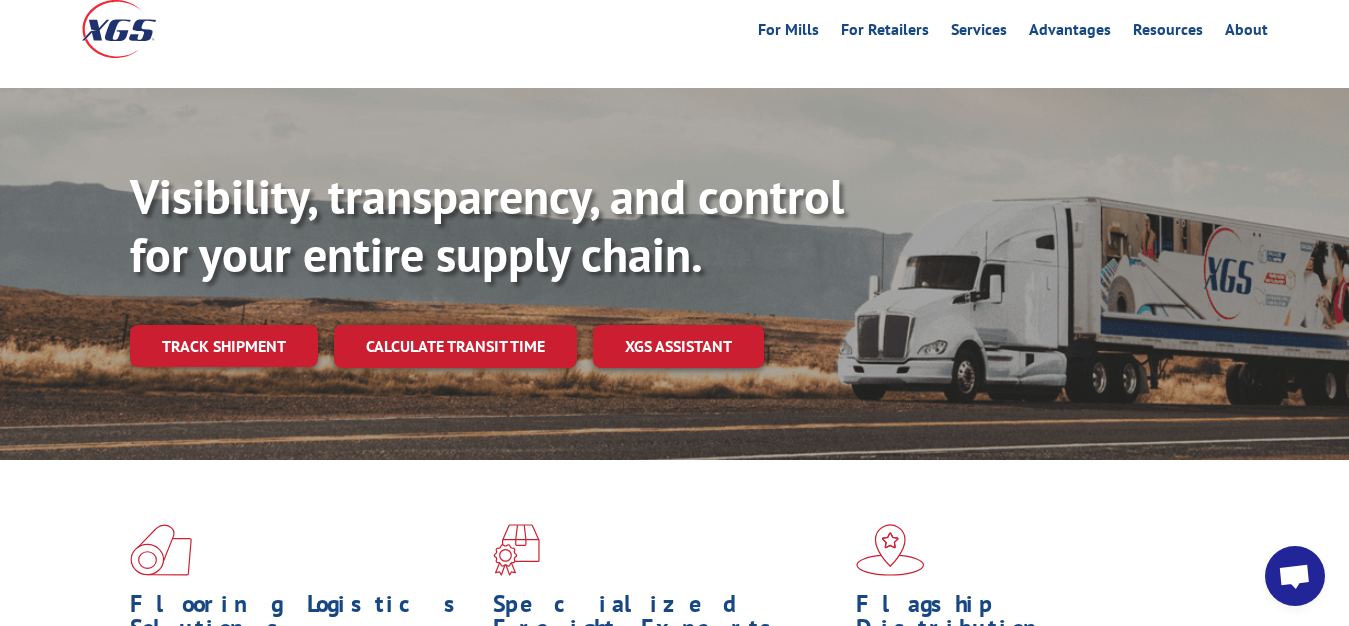 scroll, scrollTop: 0, scrollLeft: 0, axis: both 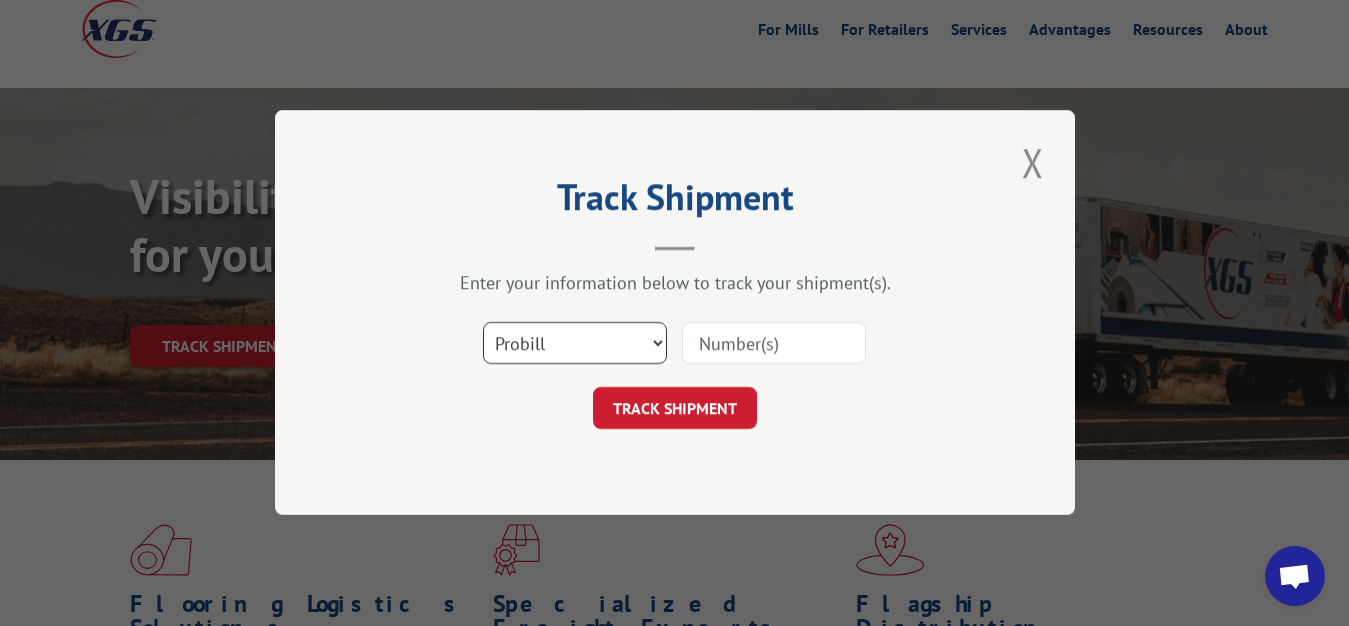 click on "Select category... Probill BOL PO" at bounding box center (575, 344) 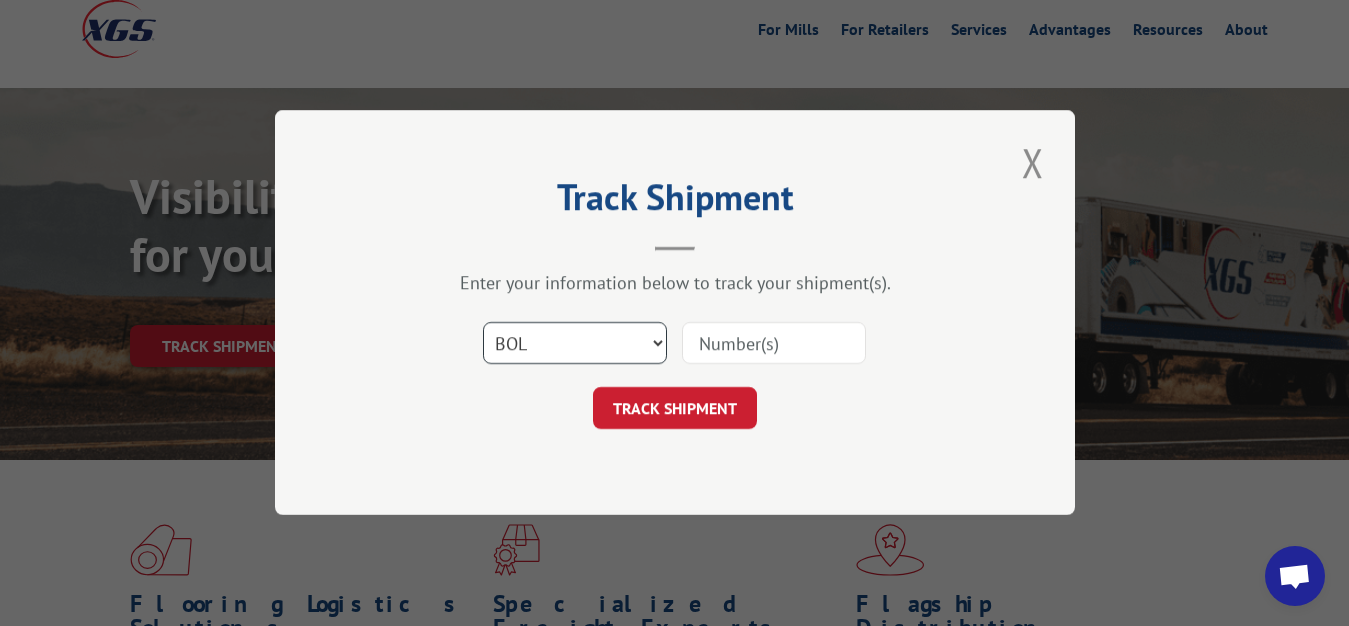click on "BOL" at bounding box center [0, 0] 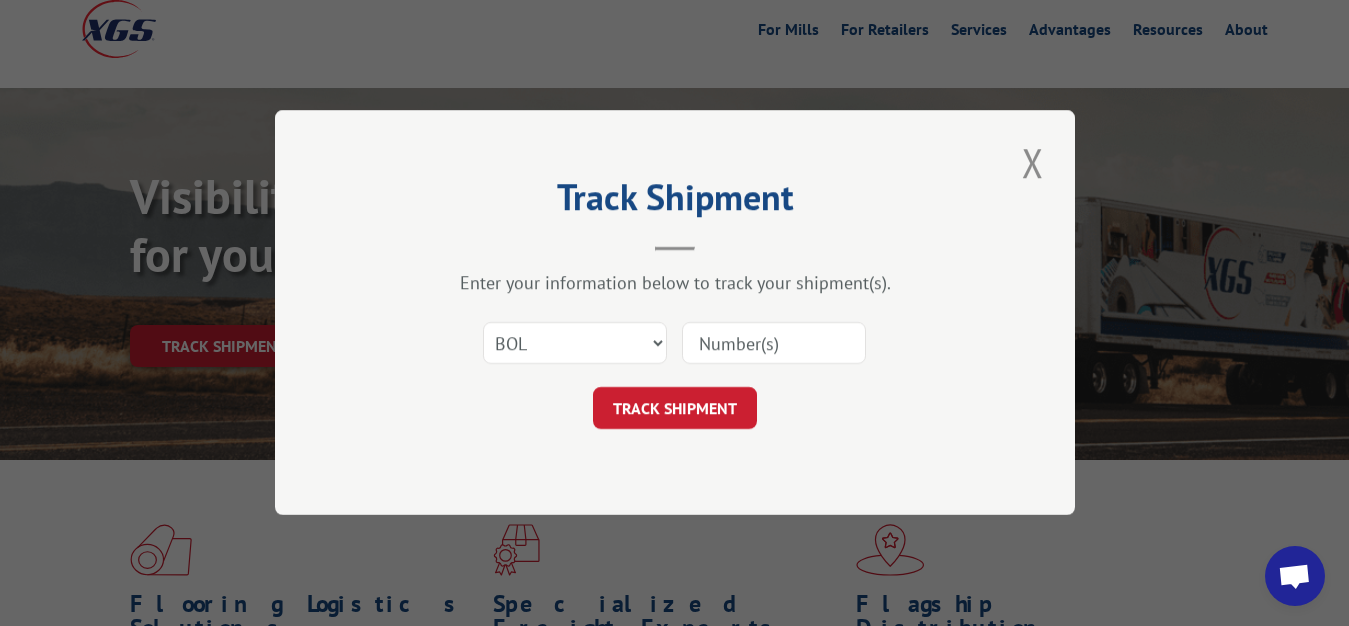 drag, startPoint x: 766, startPoint y: 359, endPoint x: 784, endPoint y: 256, distance: 104.56099 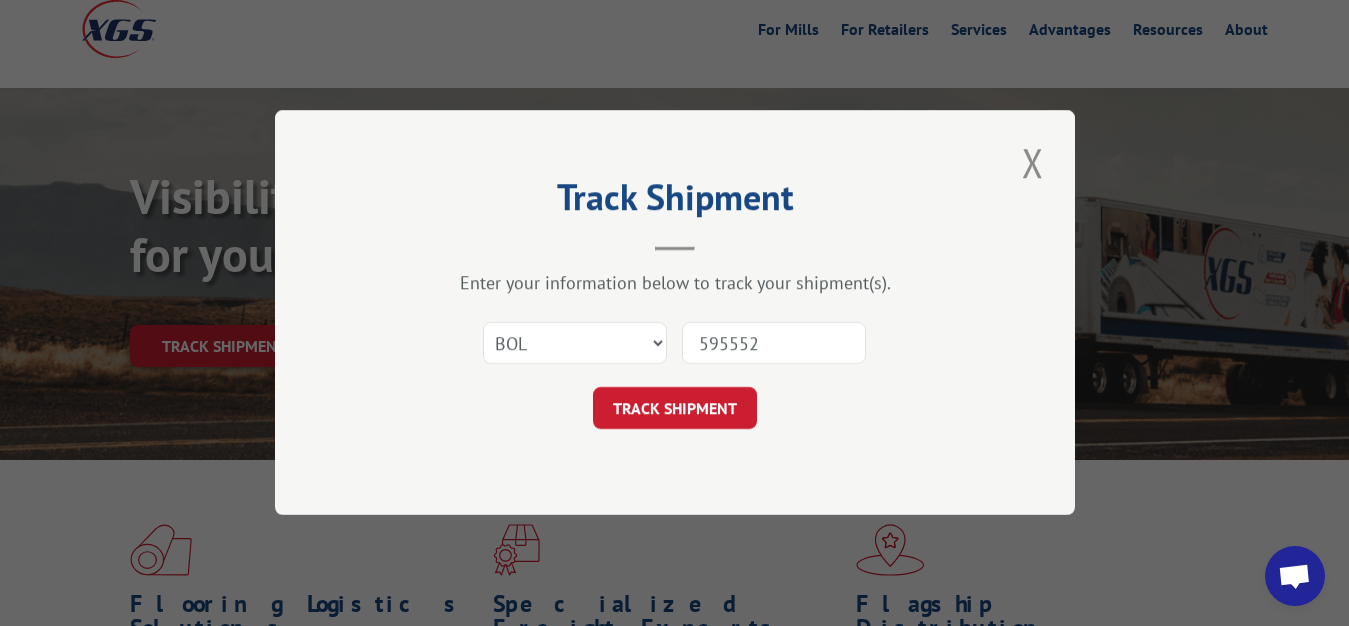 type on "5955520" 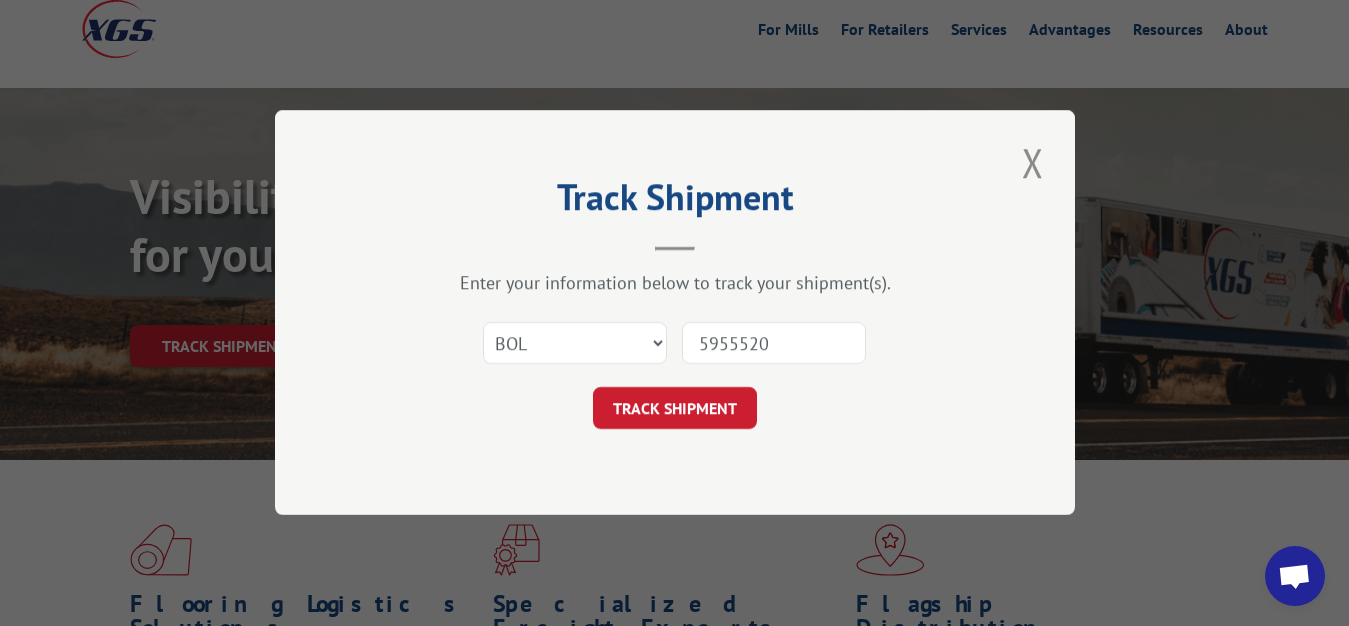 click on "TRACK SHIPMENT" at bounding box center (675, 409) 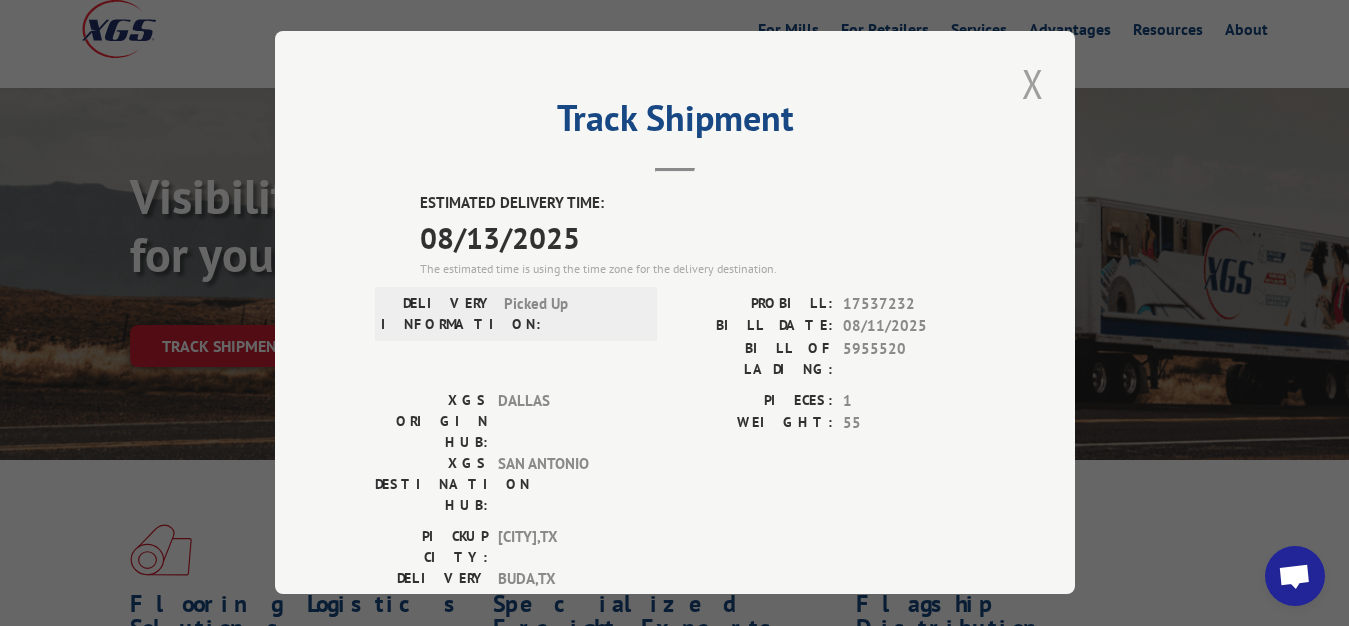 click at bounding box center [1033, 83] 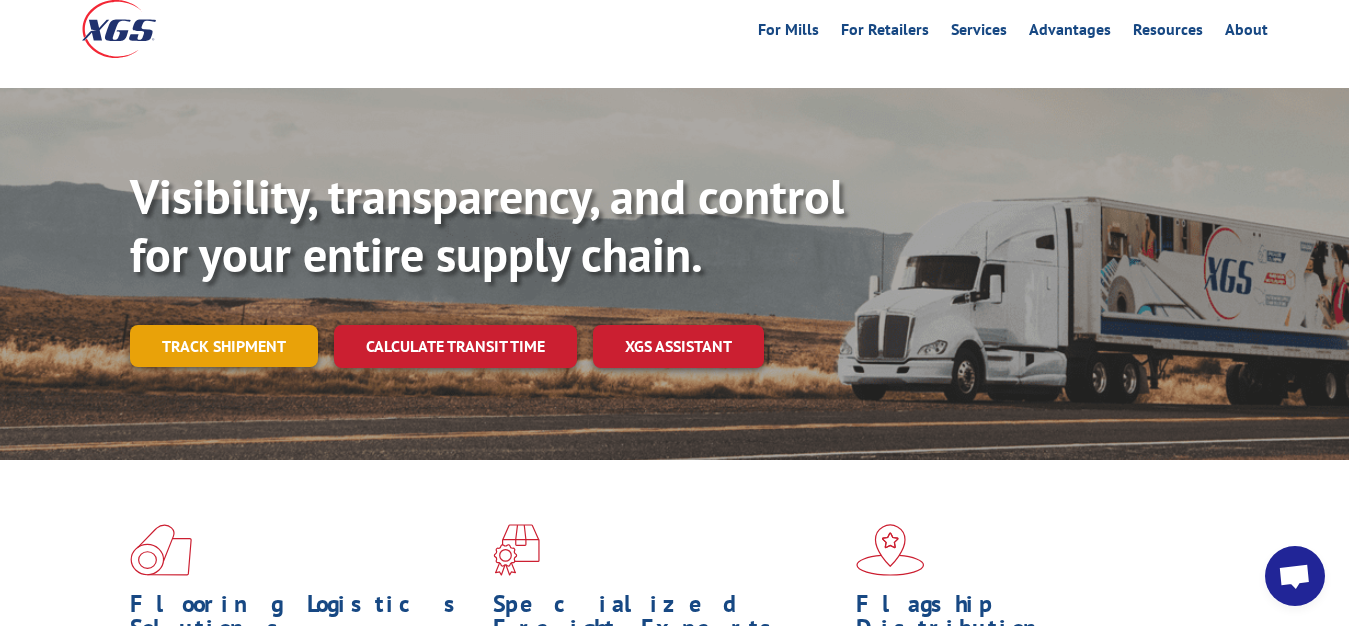 click on "Track shipment" at bounding box center [224, 346] 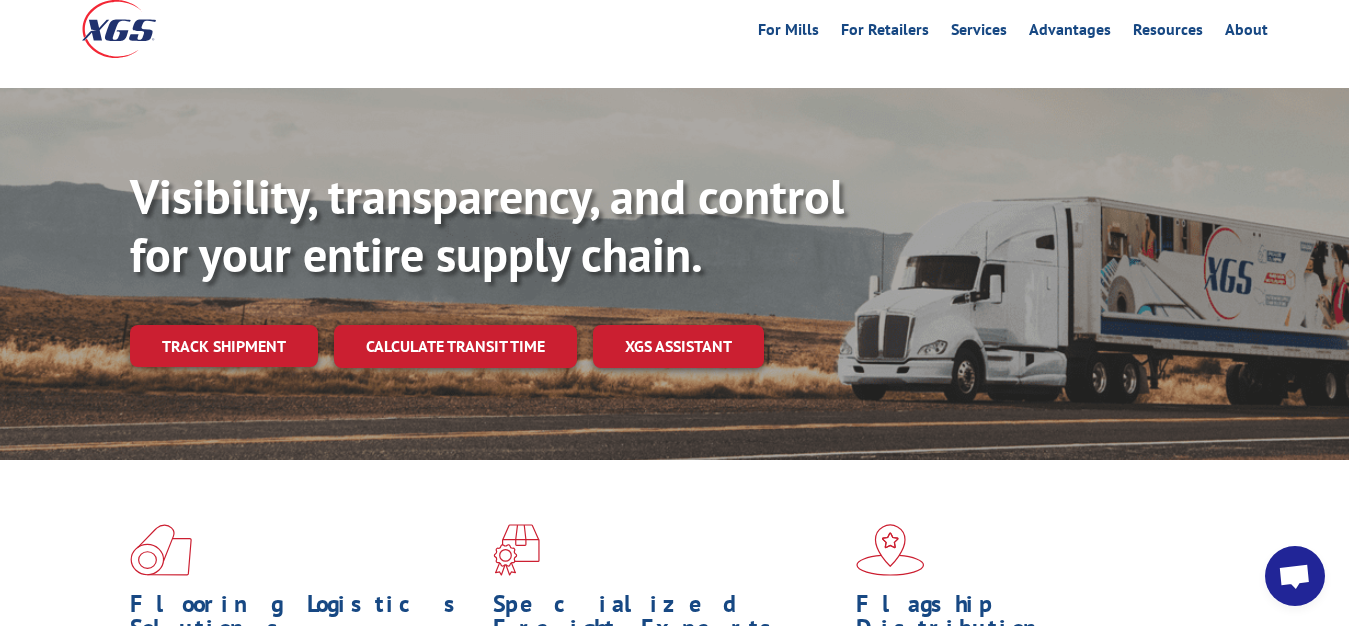 scroll, scrollTop: 0, scrollLeft: 0, axis: both 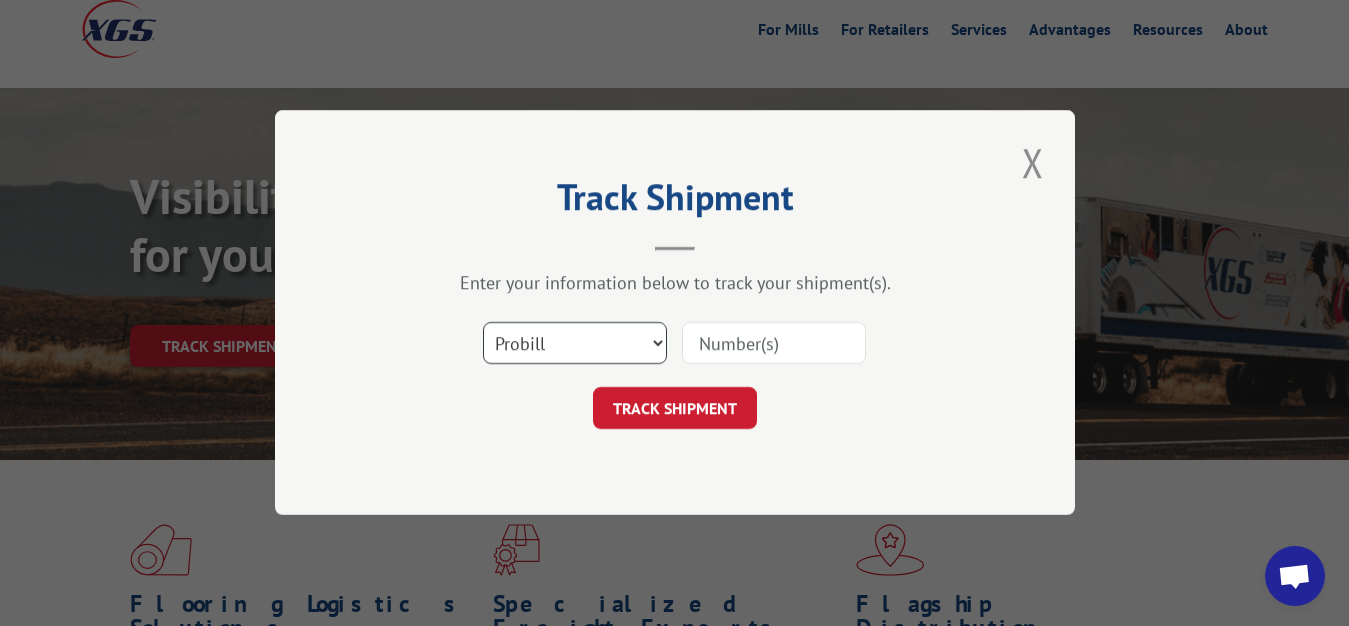 click on "Select category... Probill BOL PO" at bounding box center [575, 344] 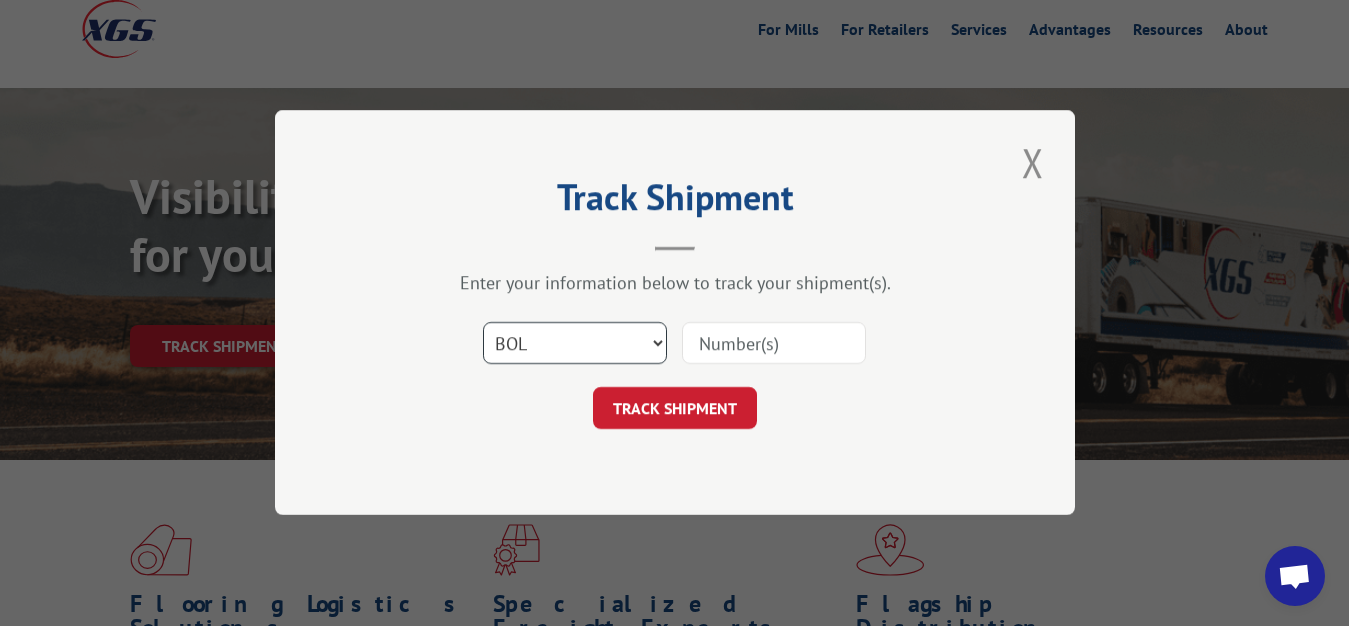 click on "BOL" at bounding box center [0, 0] 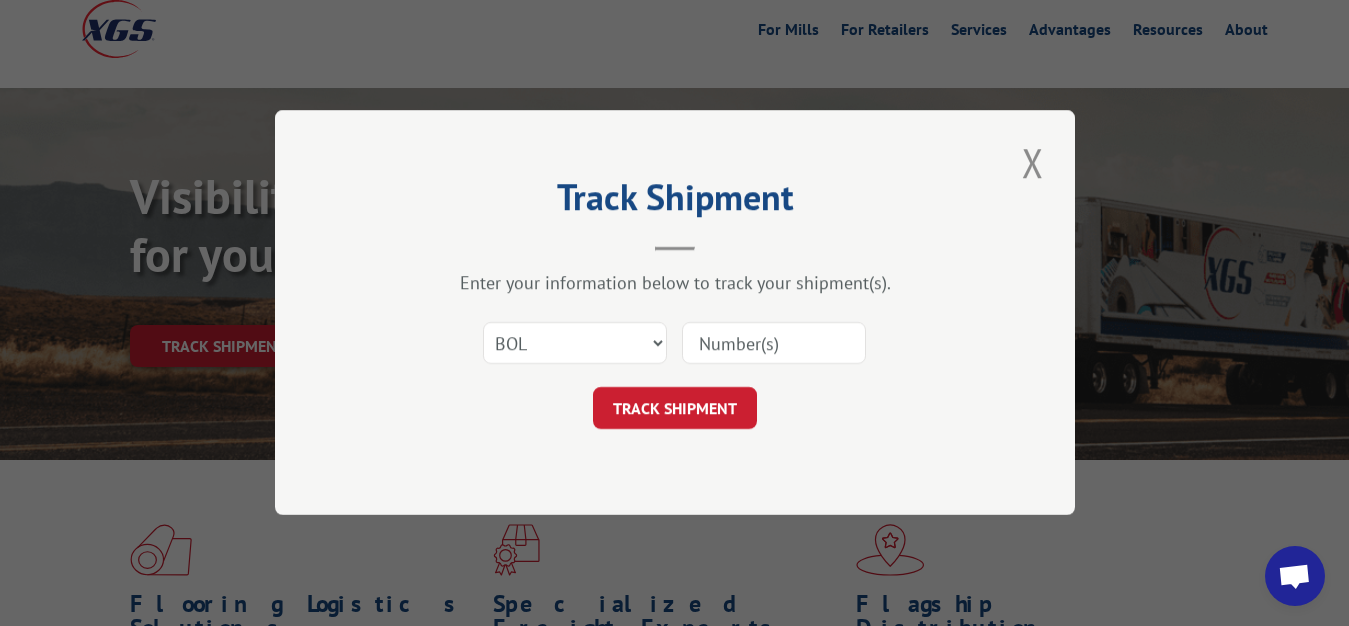 drag, startPoint x: 739, startPoint y: 334, endPoint x: 770, endPoint y: 223, distance: 115.24756 